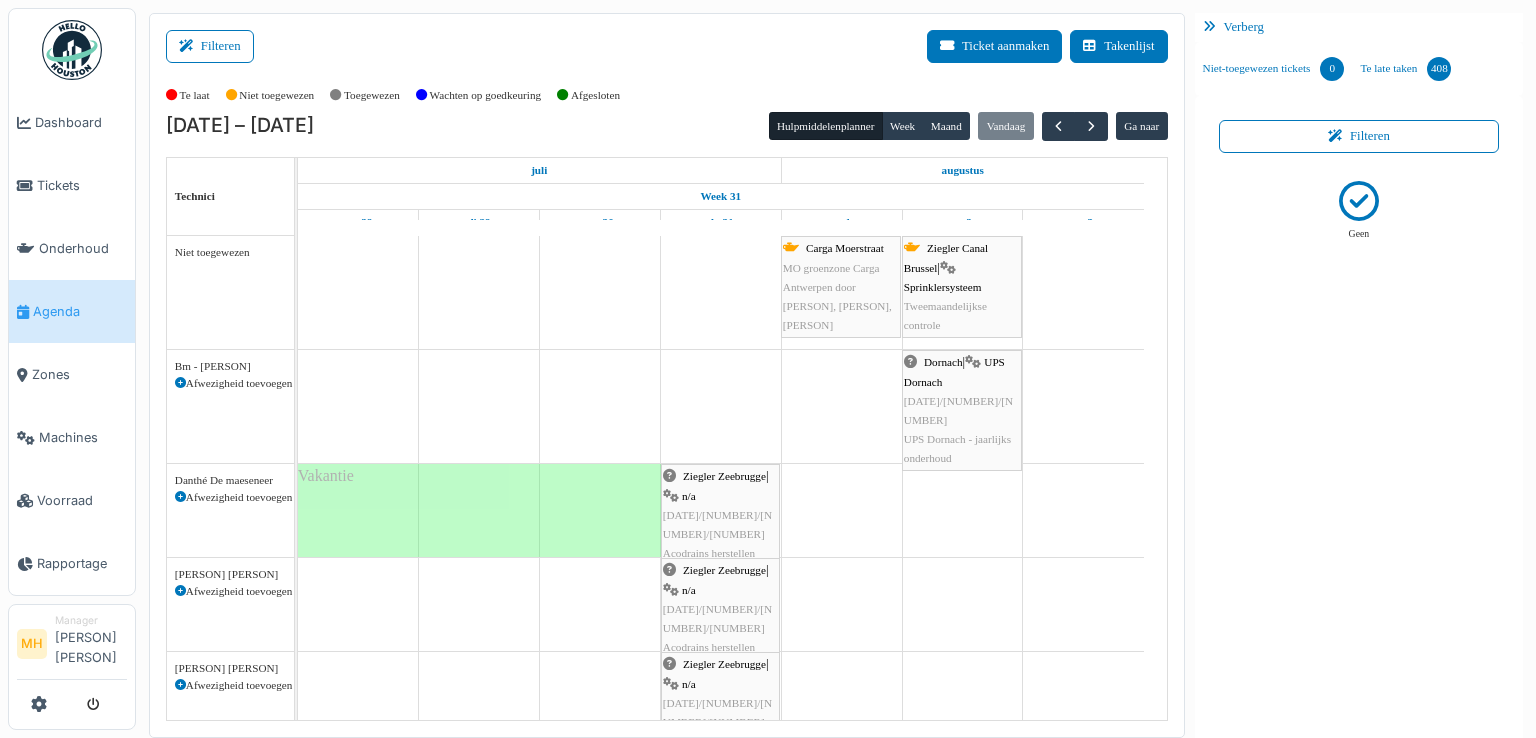 scroll, scrollTop: 0, scrollLeft: 0, axis: both 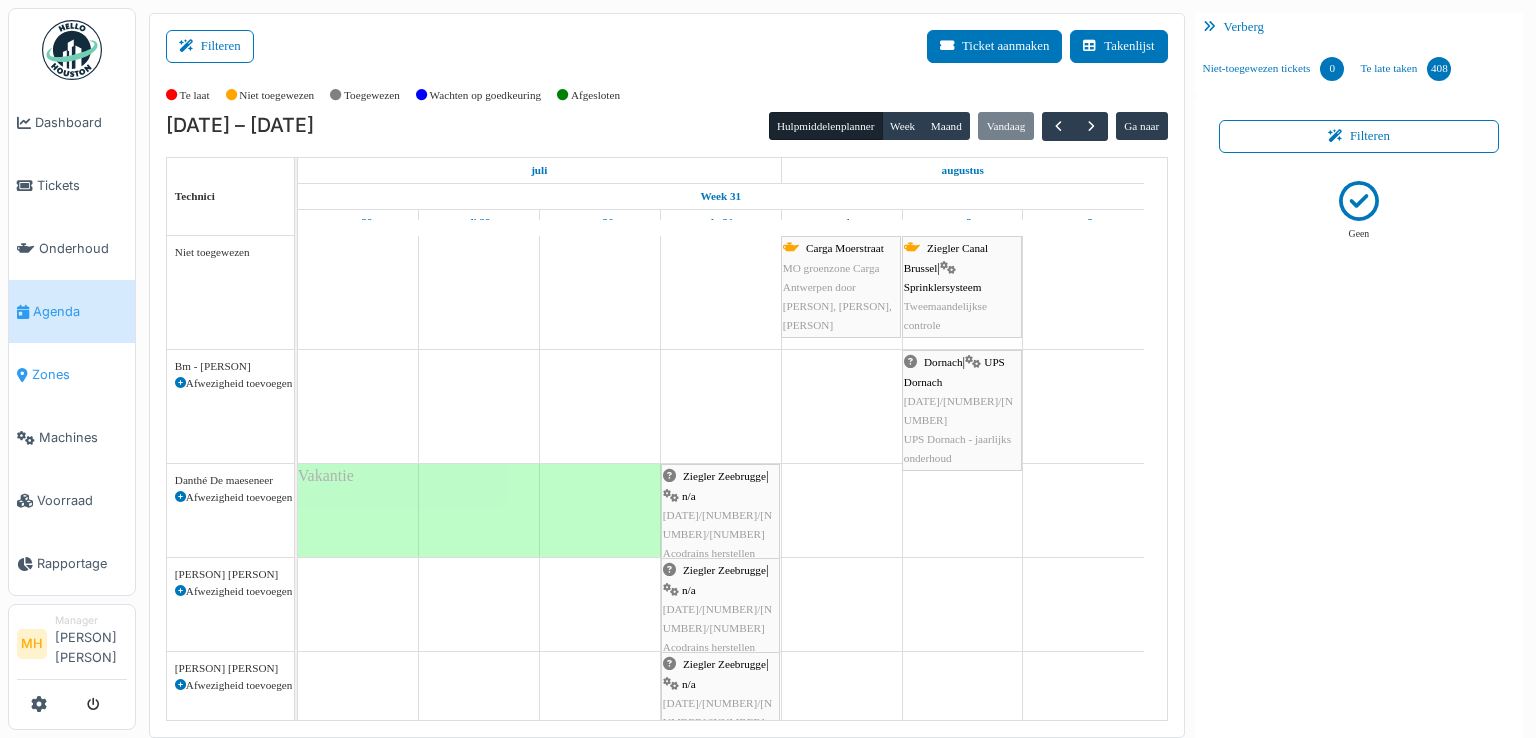 click on "Zones" at bounding box center [79, 374] 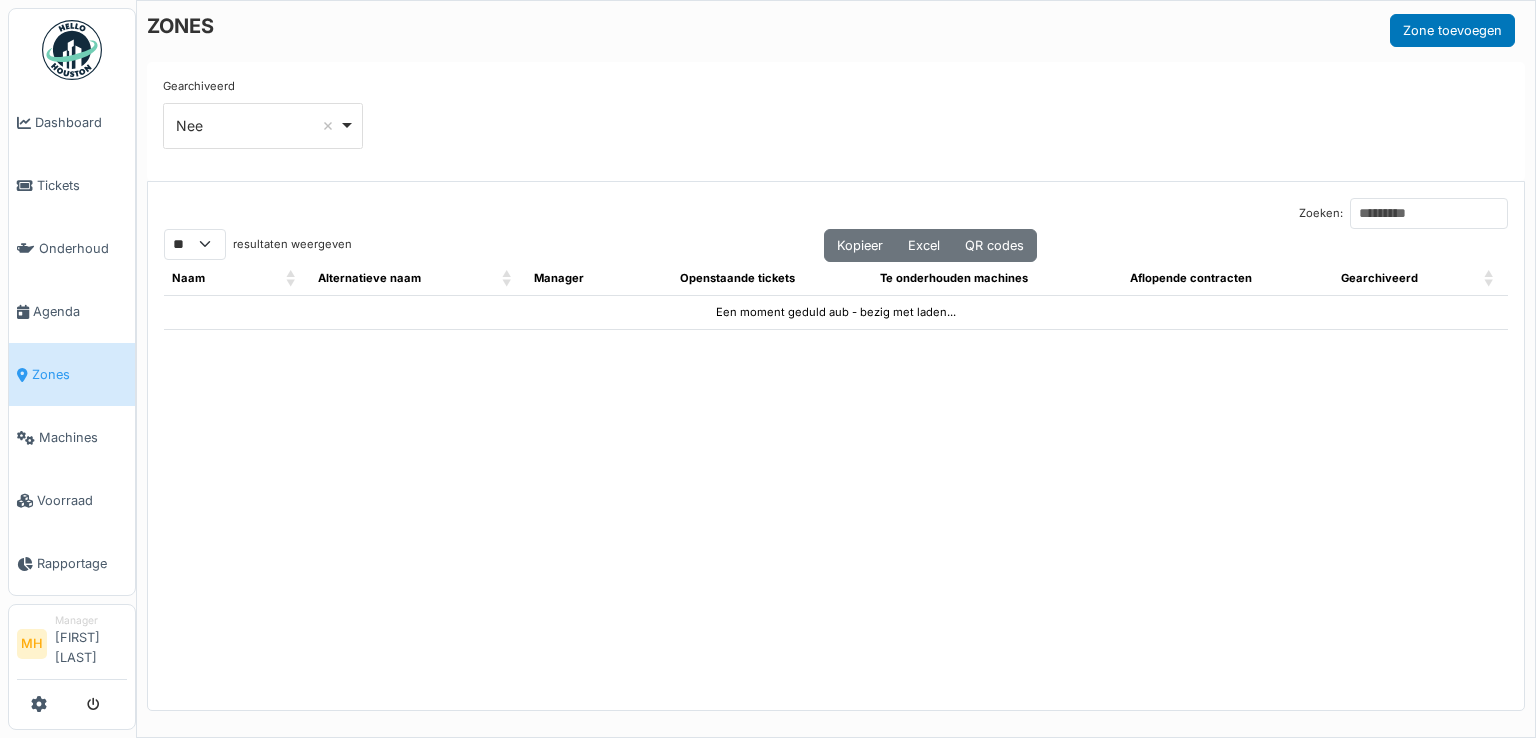 select on "**" 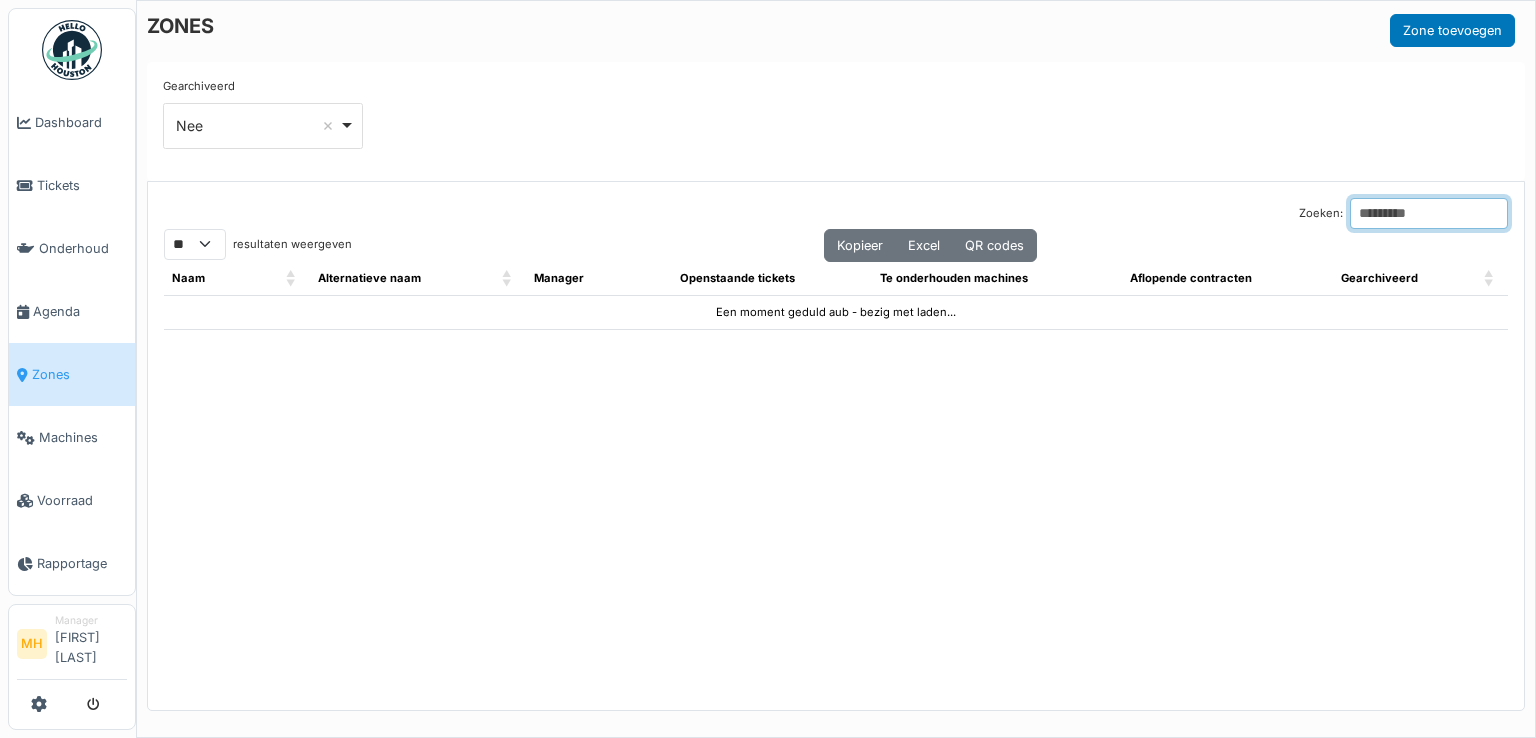 click on "Zoeken:" at bounding box center (1429, 213) 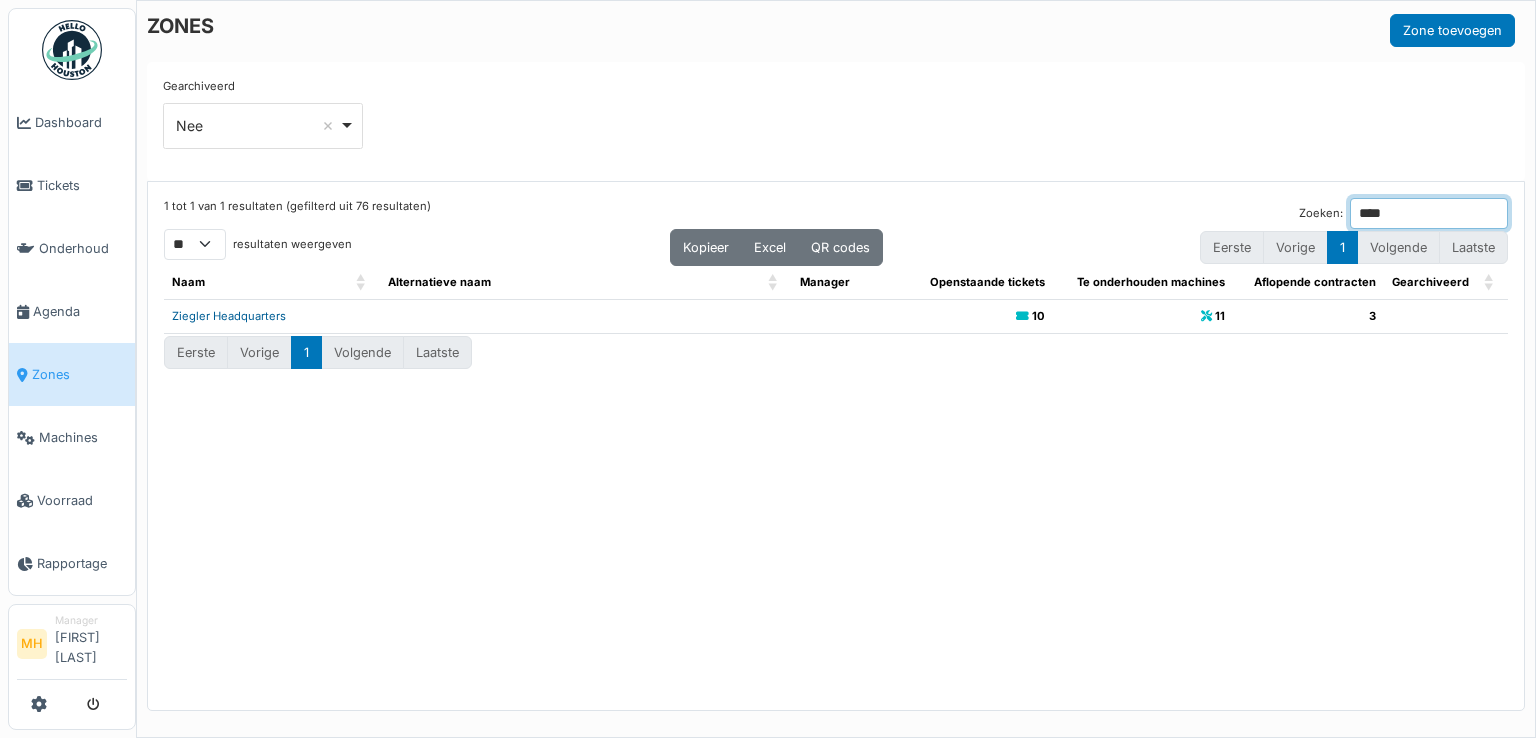 type on "****" 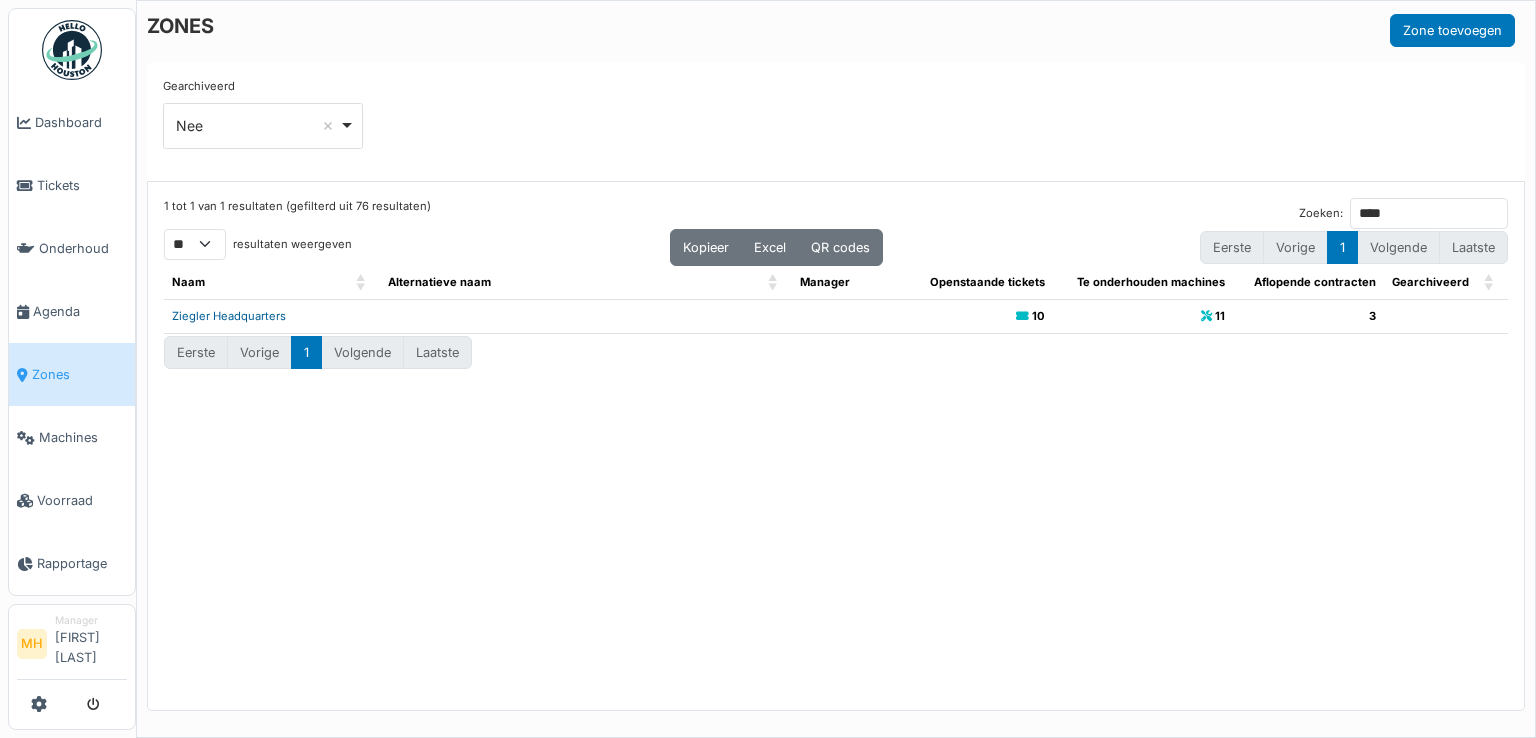 click on "Ziegler Headquarters" at bounding box center (229, 316) 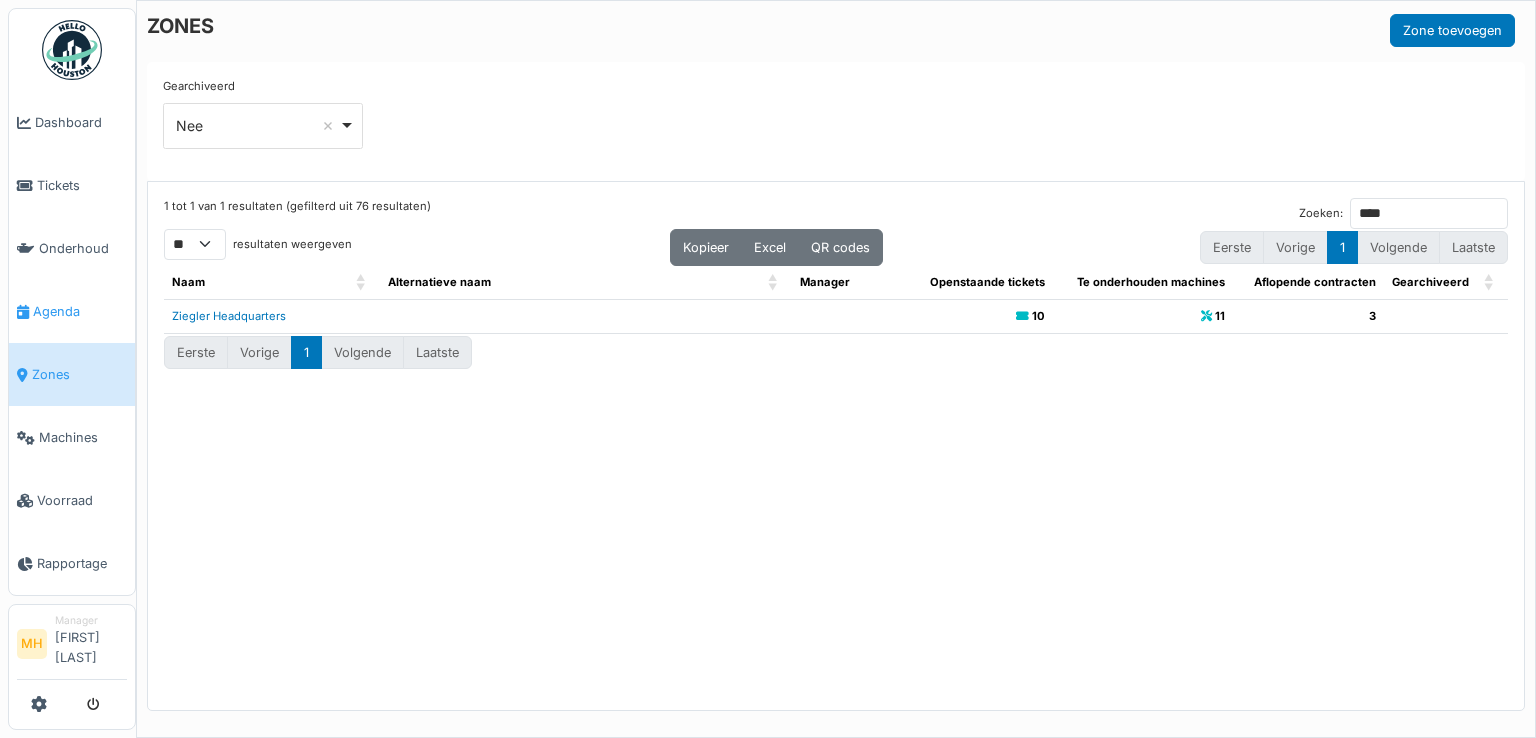click on "Agenda" at bounding box center (80, 311) 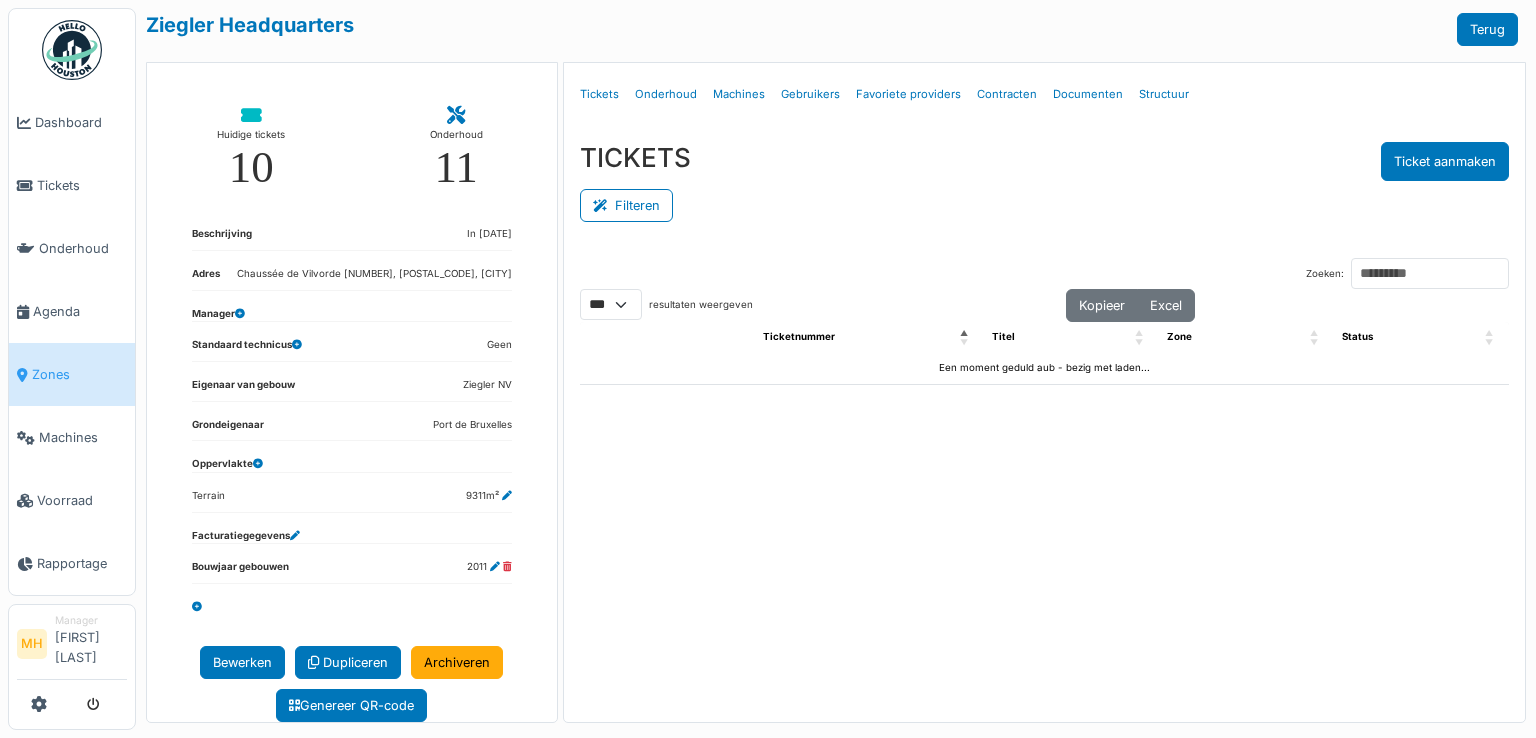 select on "***" 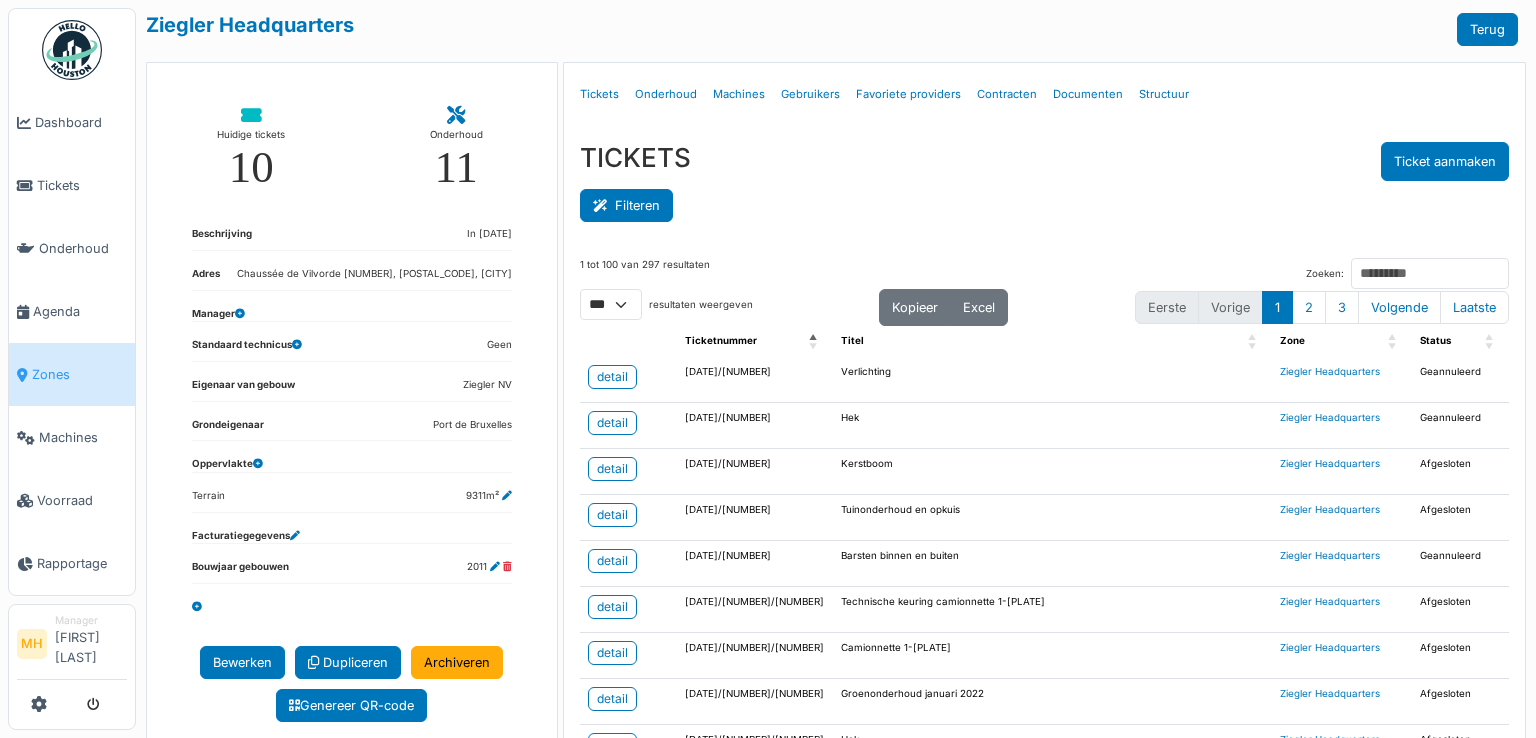 click on "Filteren" at bounding box center [626, 205] 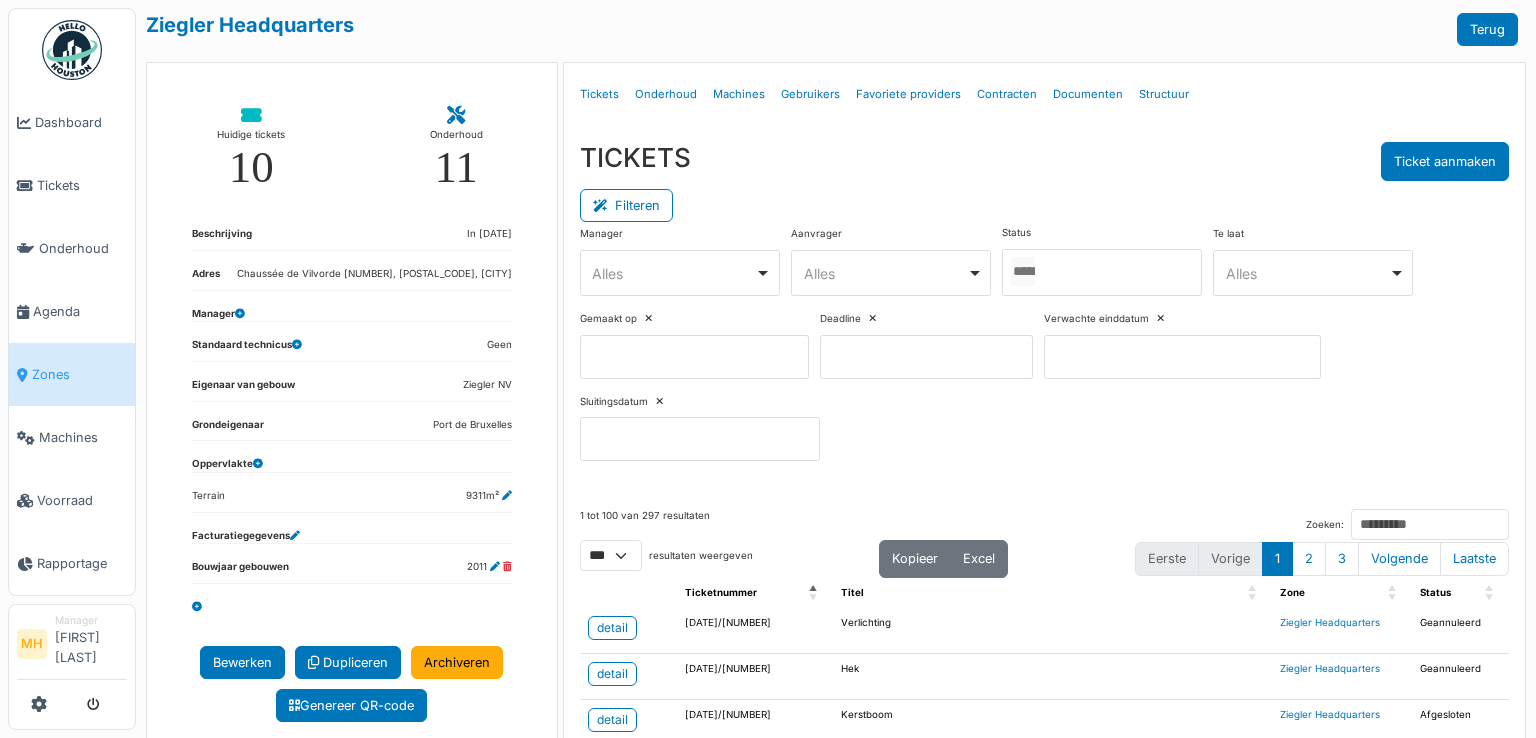 click on "Alles Remove item" at bounding box center [1307, 273] 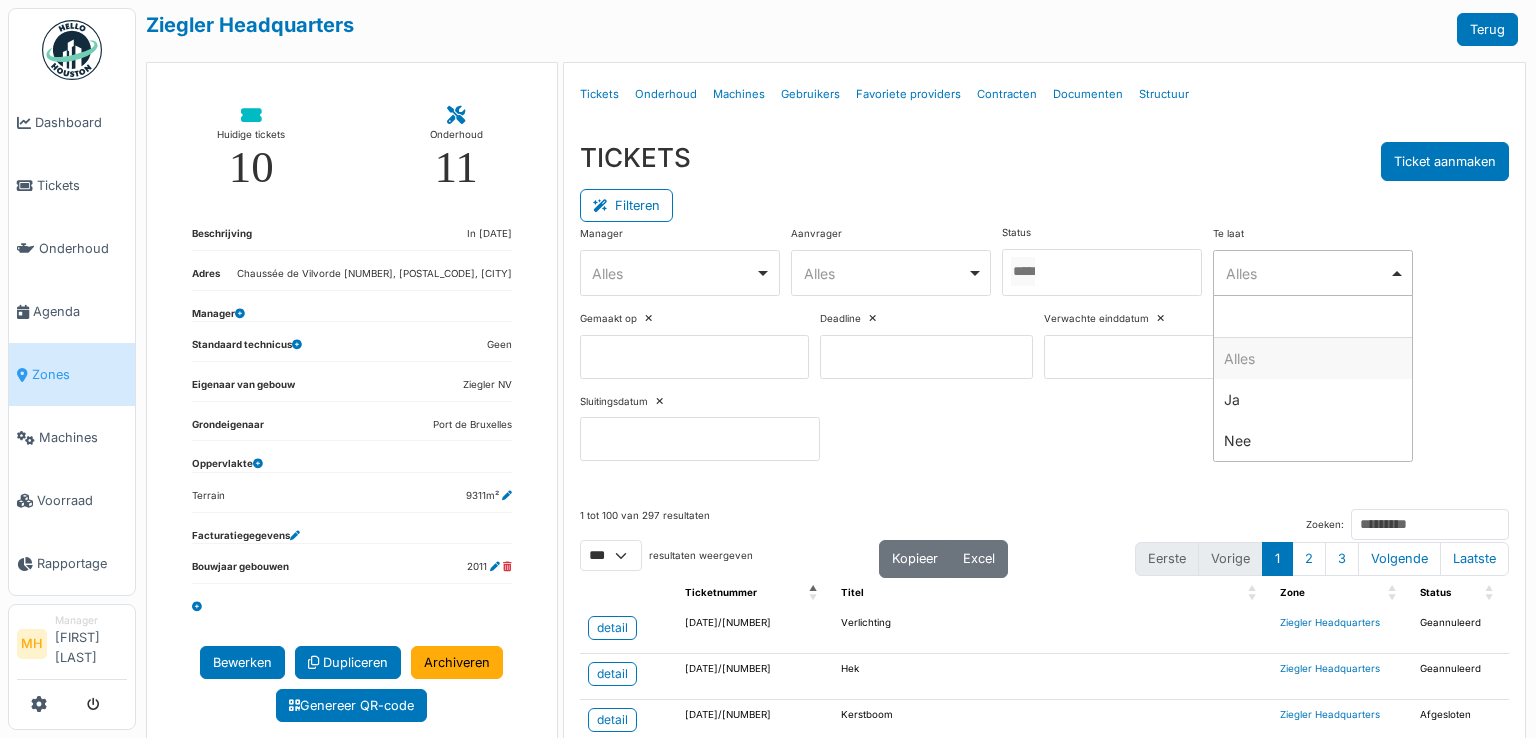 click at bounding box center [1102, 272] 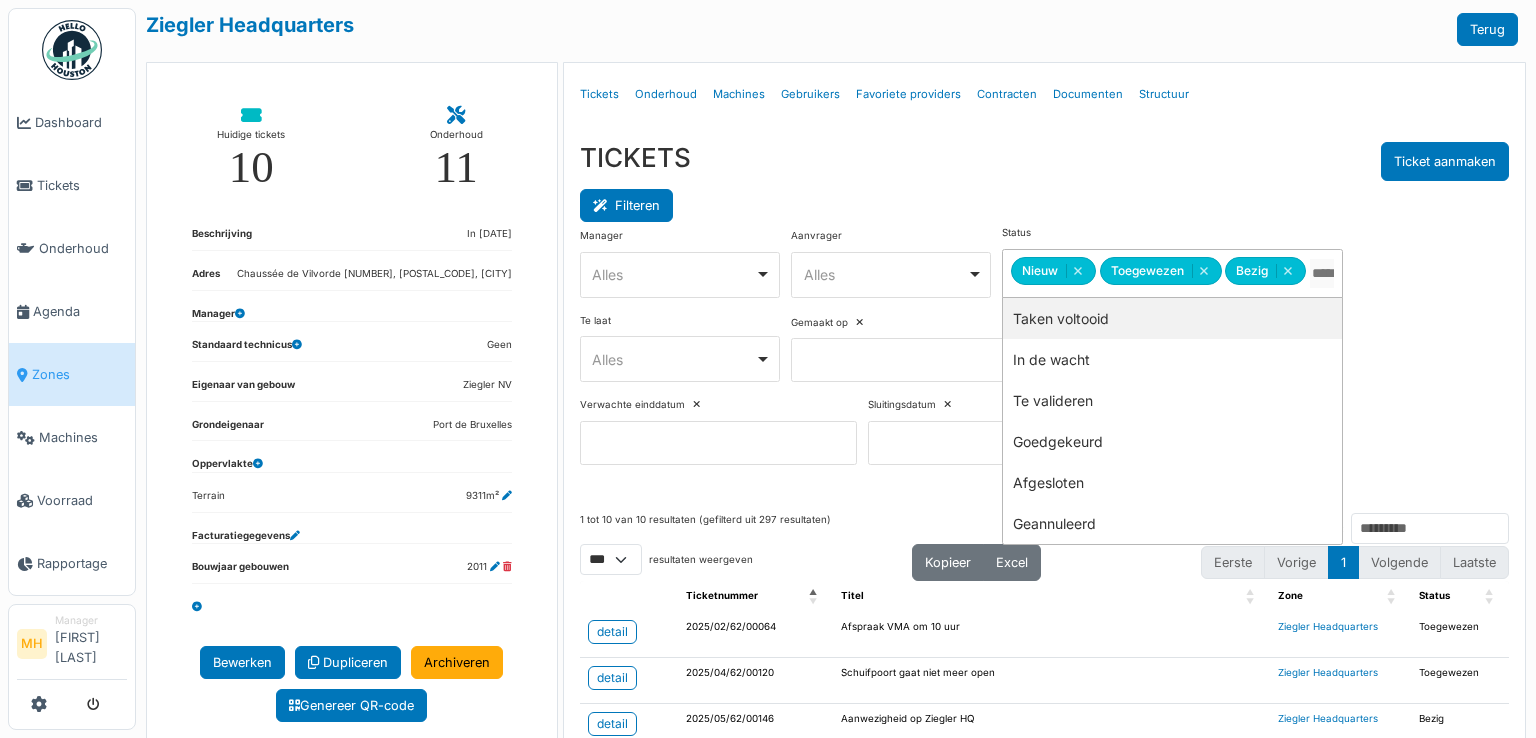click on "Filteren" at bounding box center [626, 205] 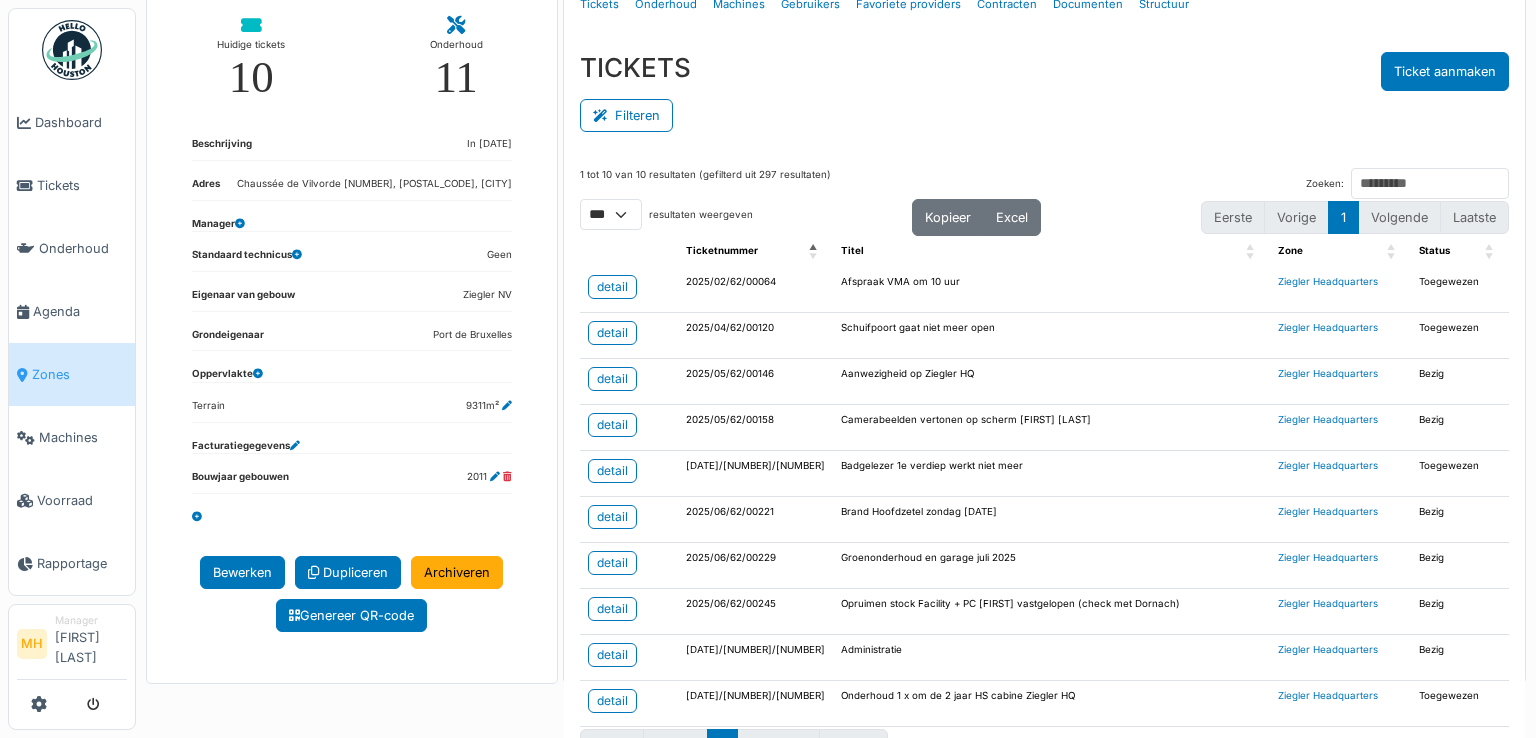 scroll, scrollTop: 124, scrollLeft: 0, axis: vertical 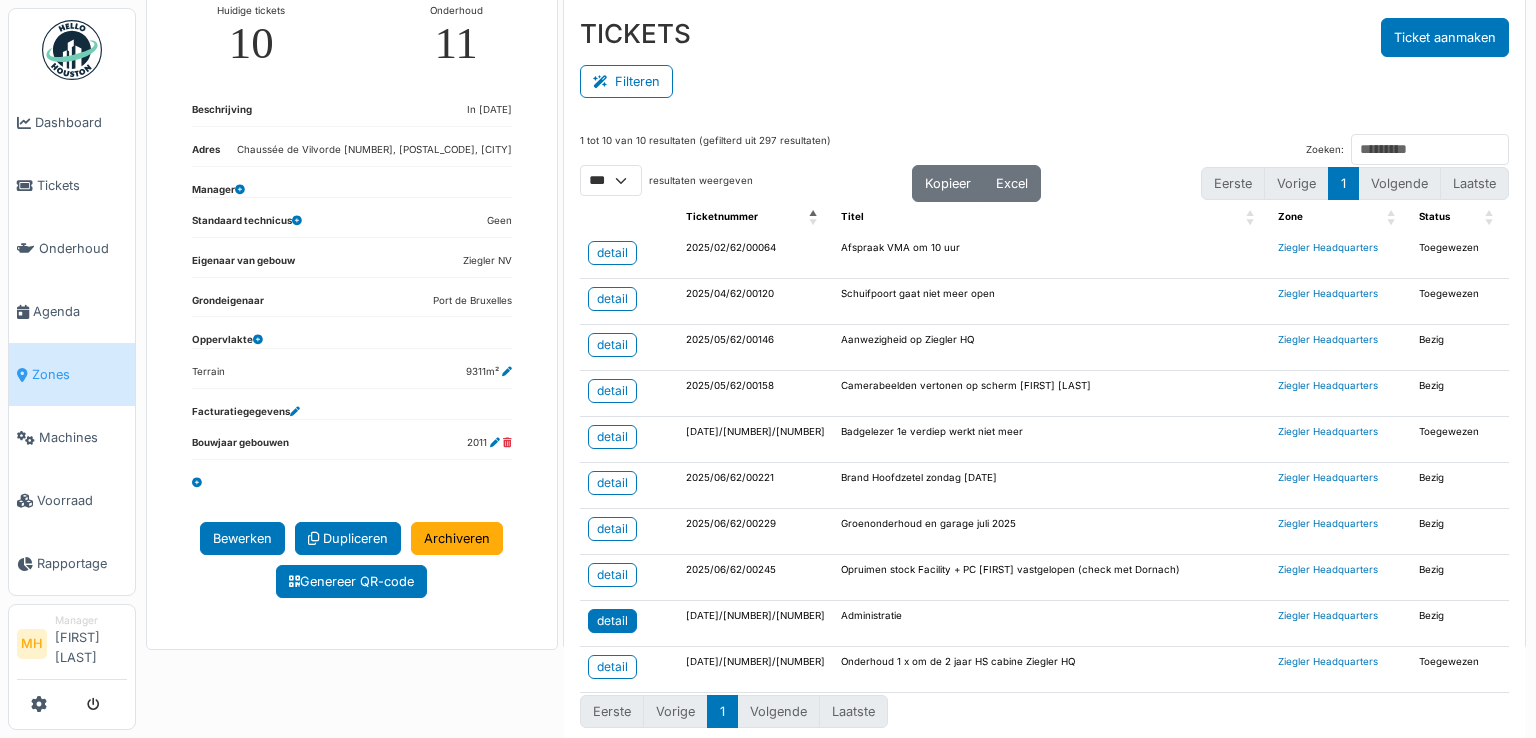 click on "detail" at bounding box center (612, 621) 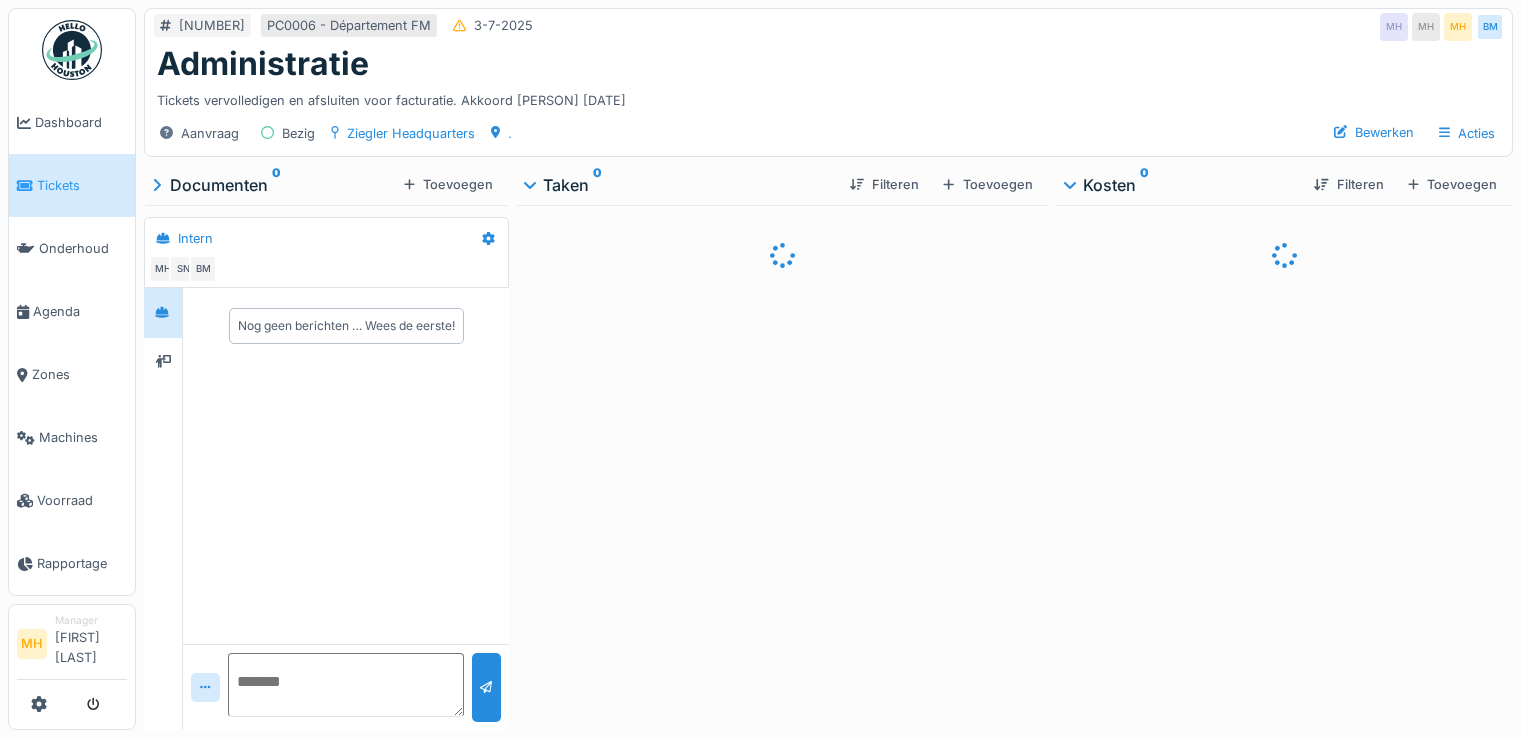 scroll, scrollTop: 0, scrollLeft: 0, axis: both 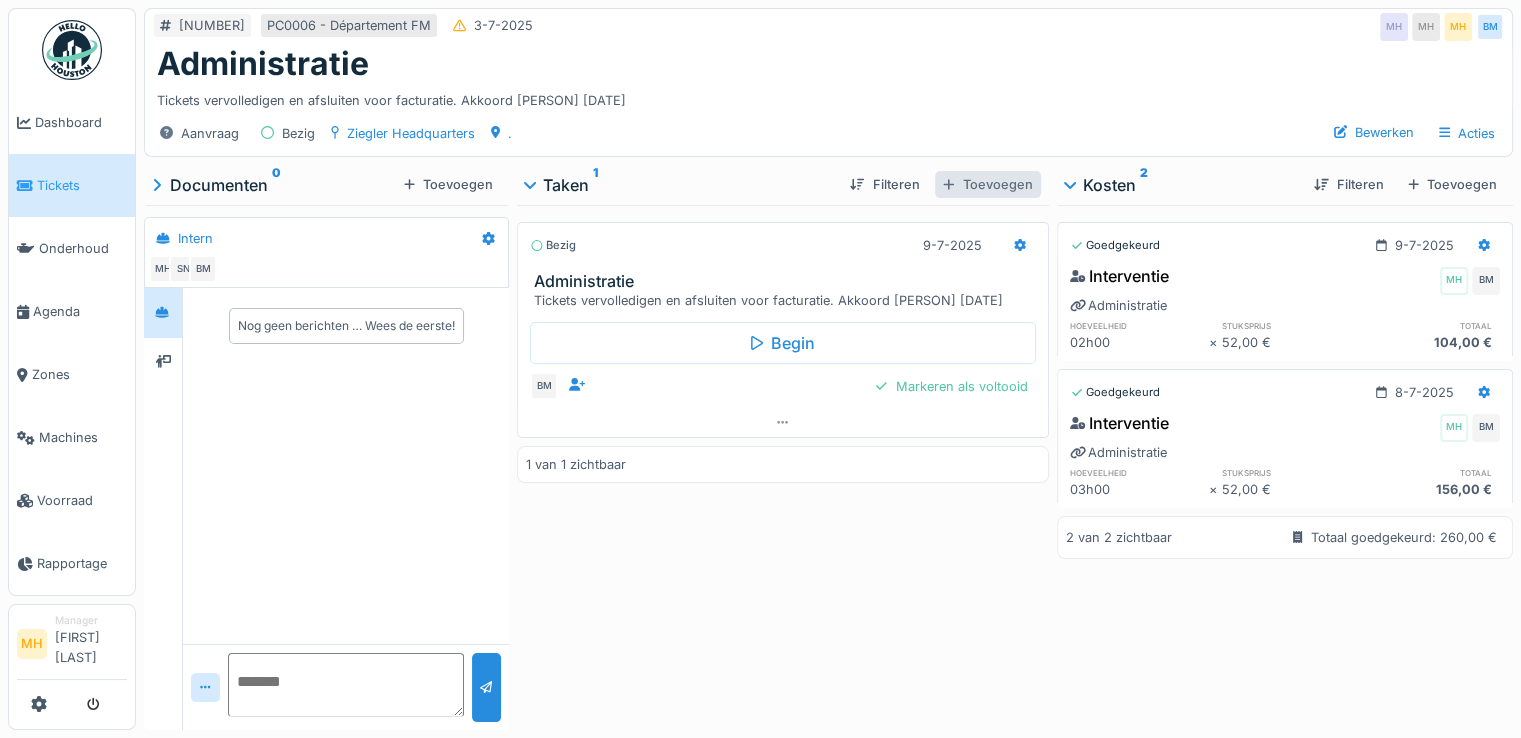 click on "Toevoegen" at bounding box center [987, 184] 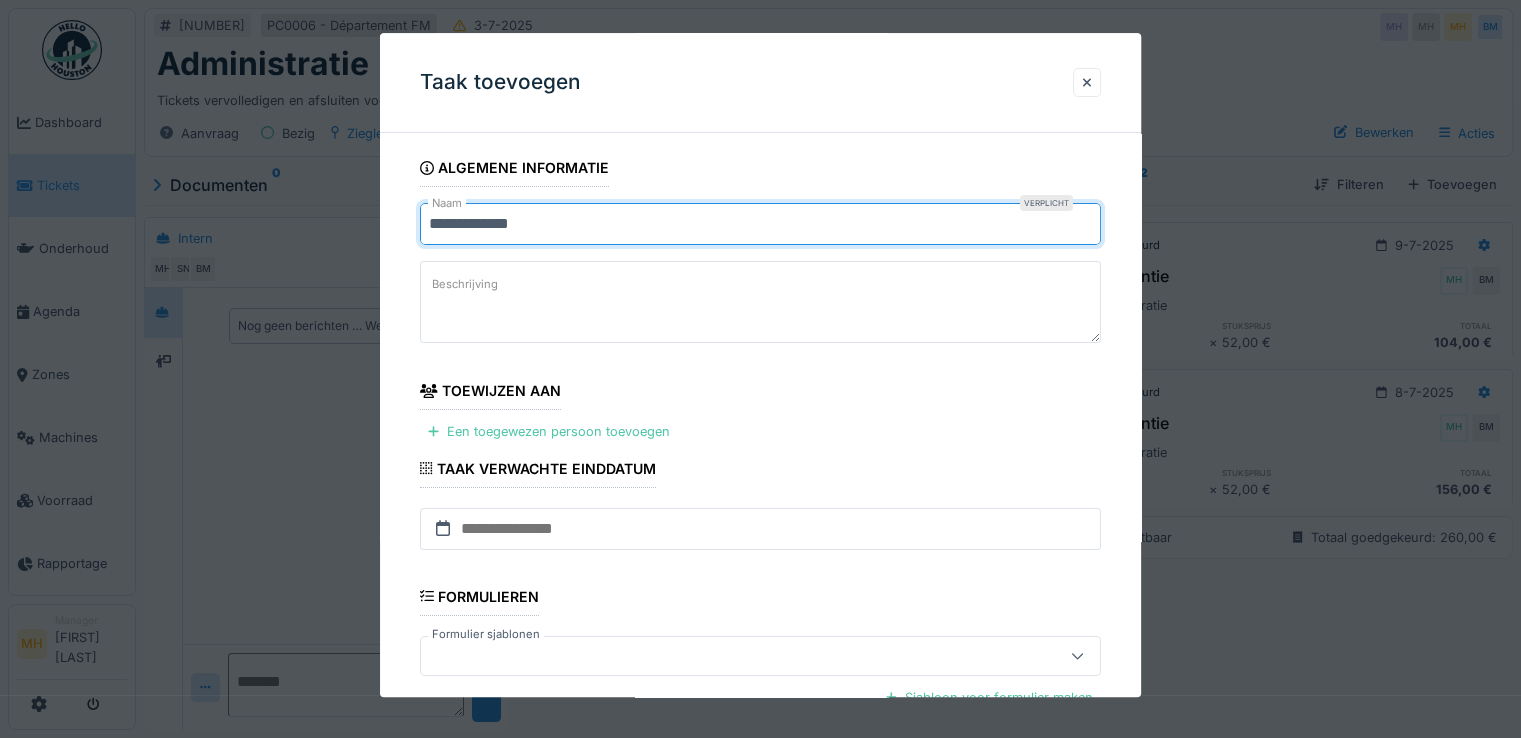 click on "**********" at bounding box center [760, 224] 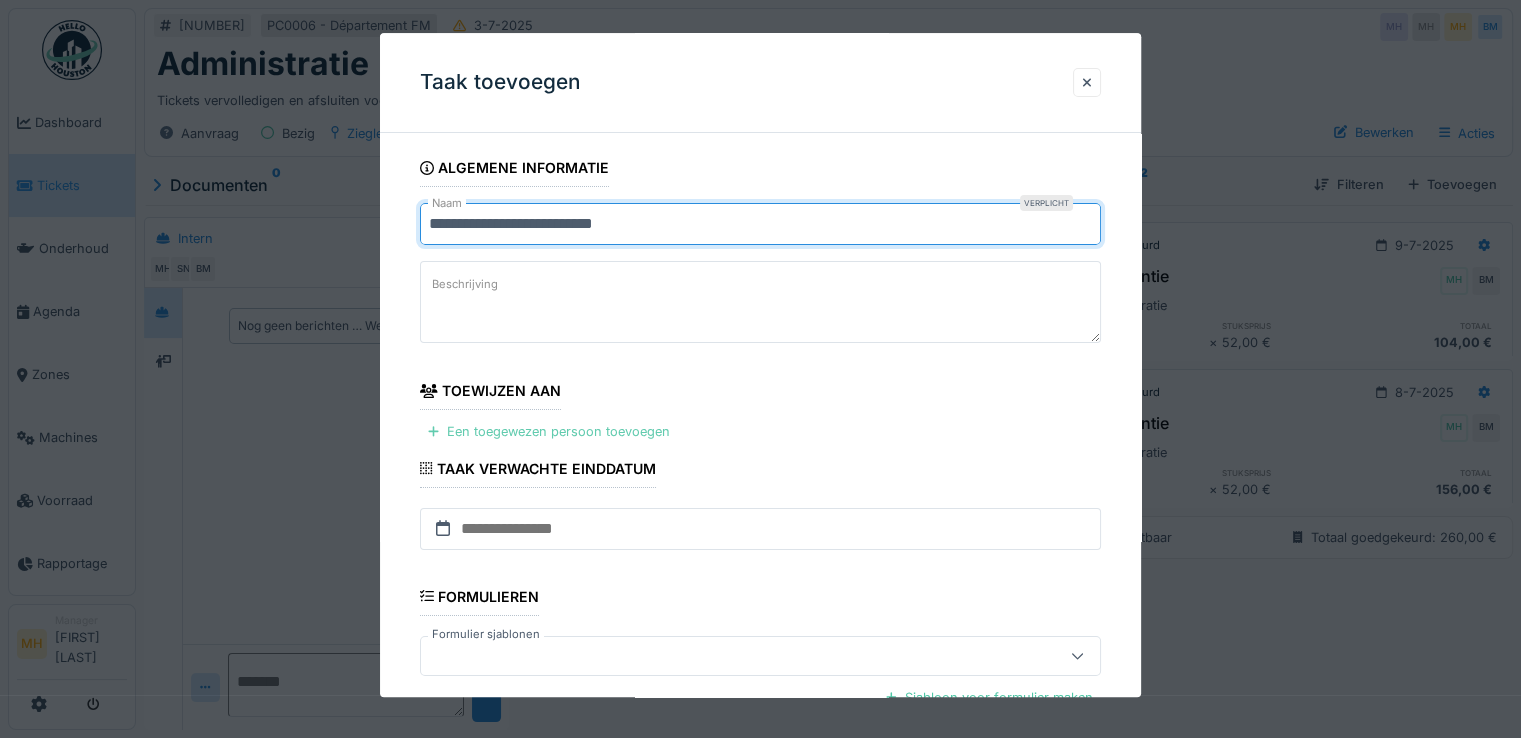 type on "**********" 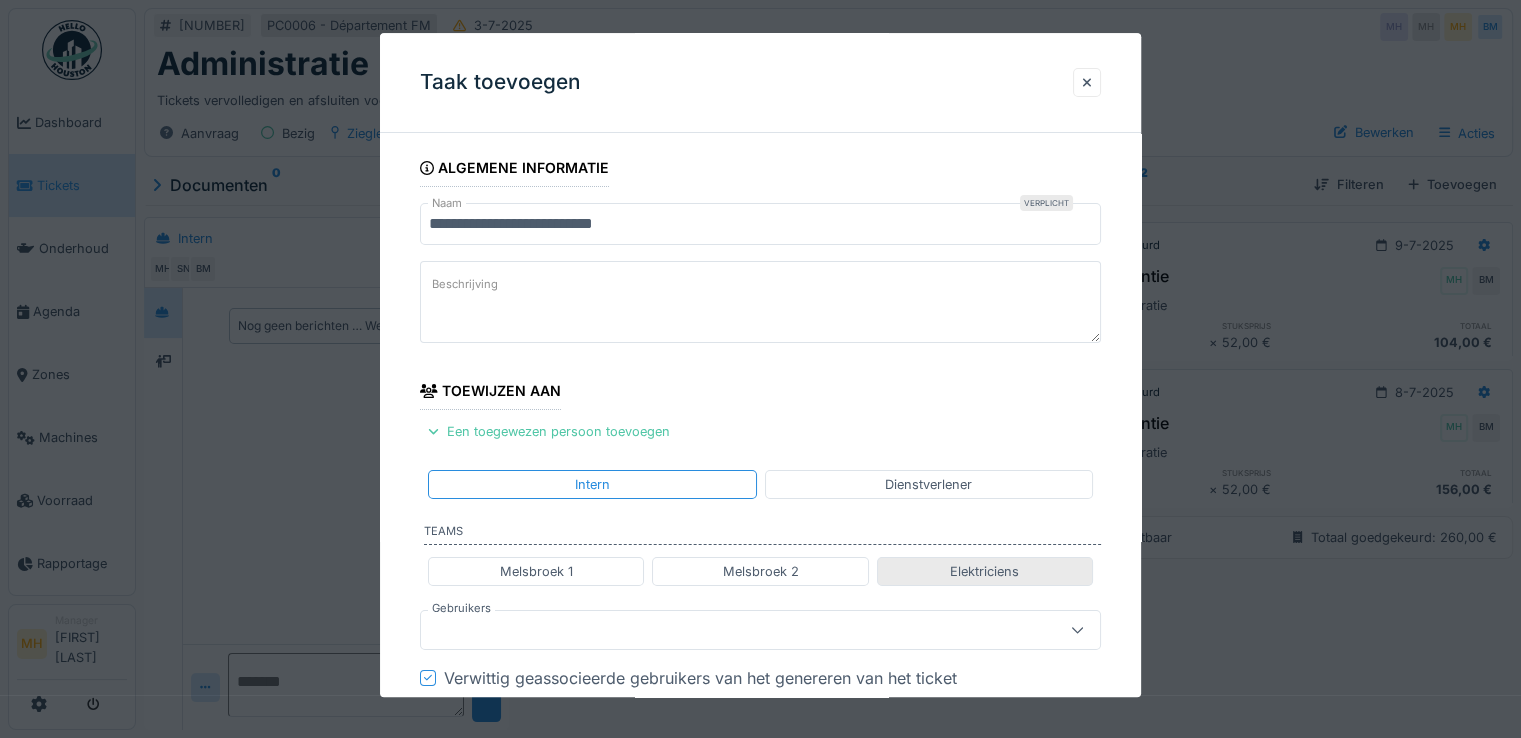 click on "Elektriciens" at bounding box center (985, 571) 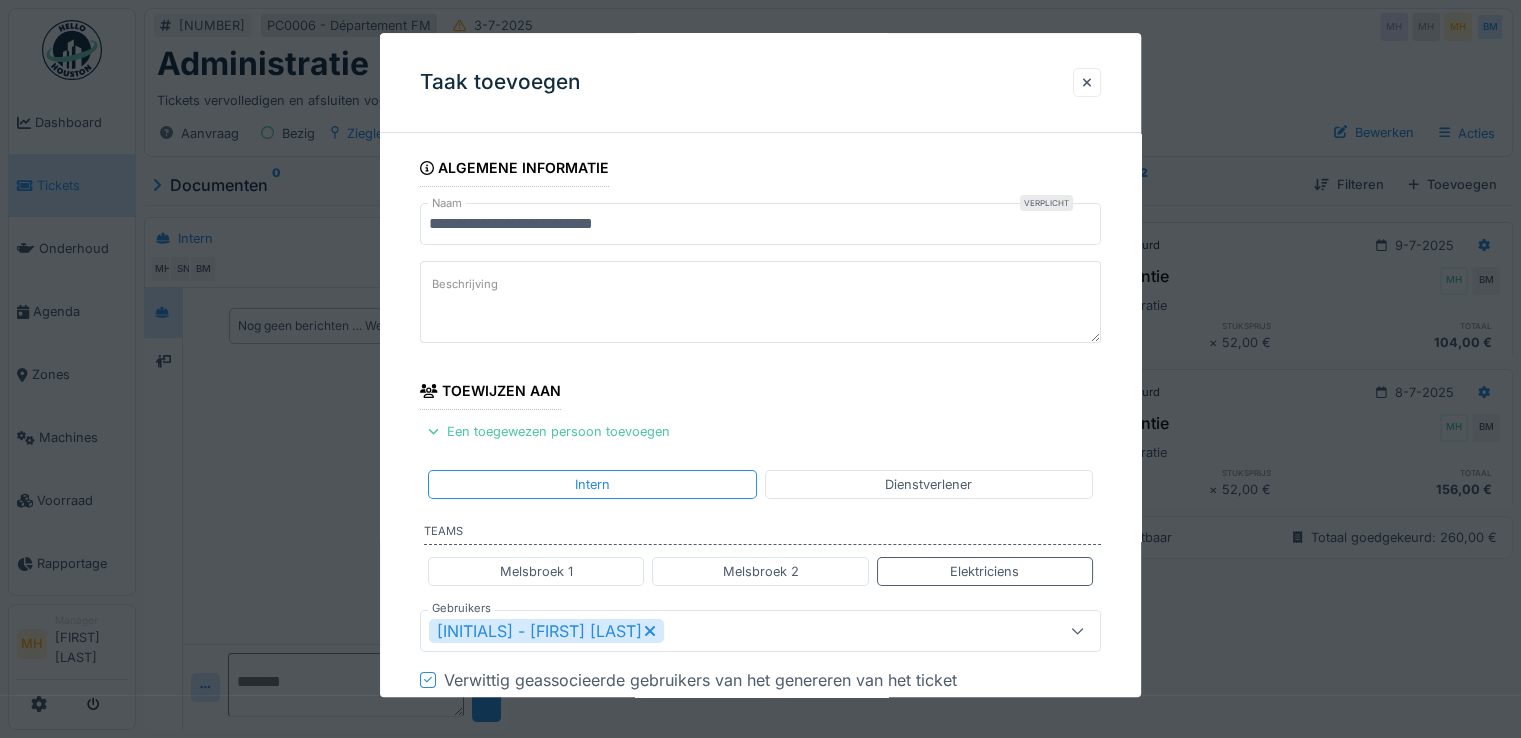 scroll, scrollTop: 300, scrollLeft: 0, axis: vertical 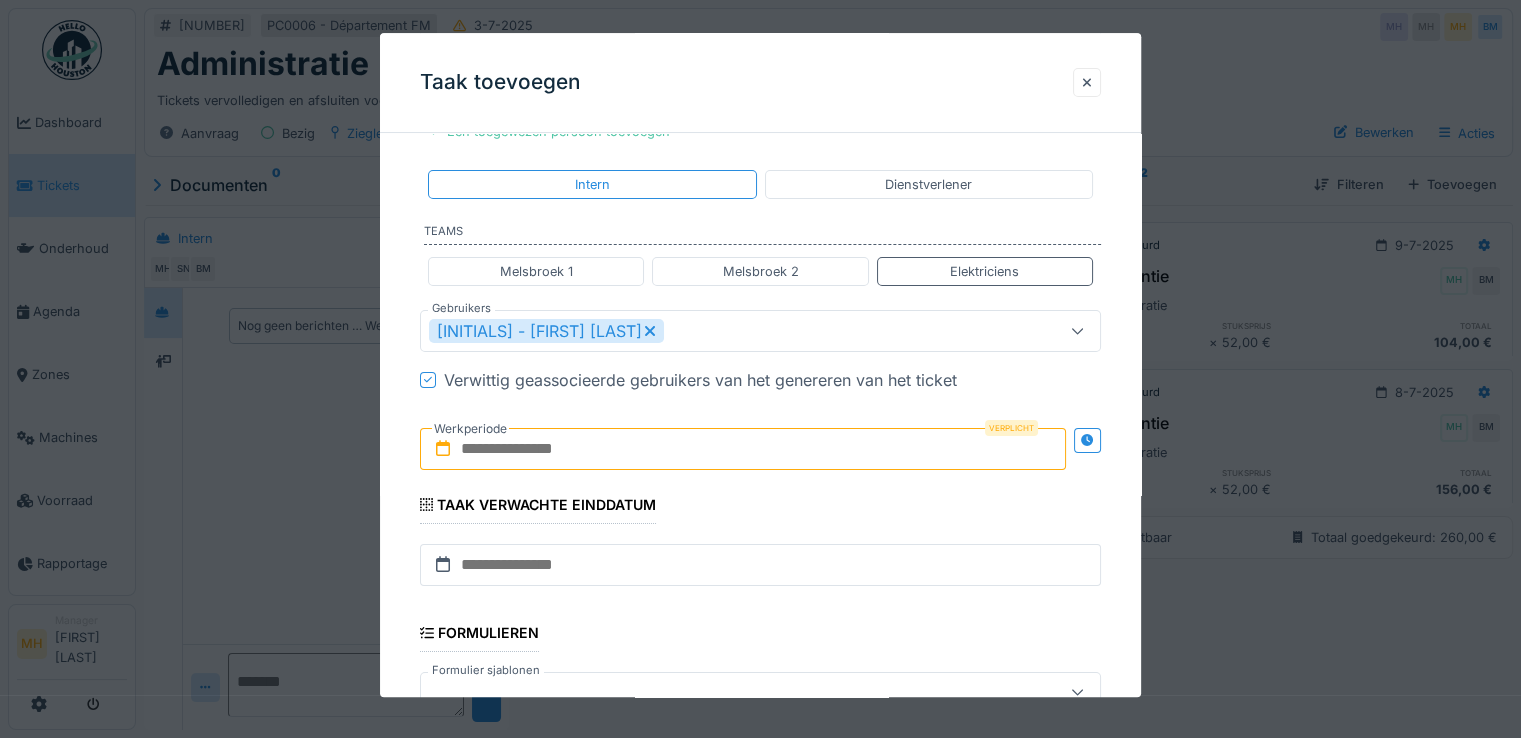 click at bounding box center (743, 449) 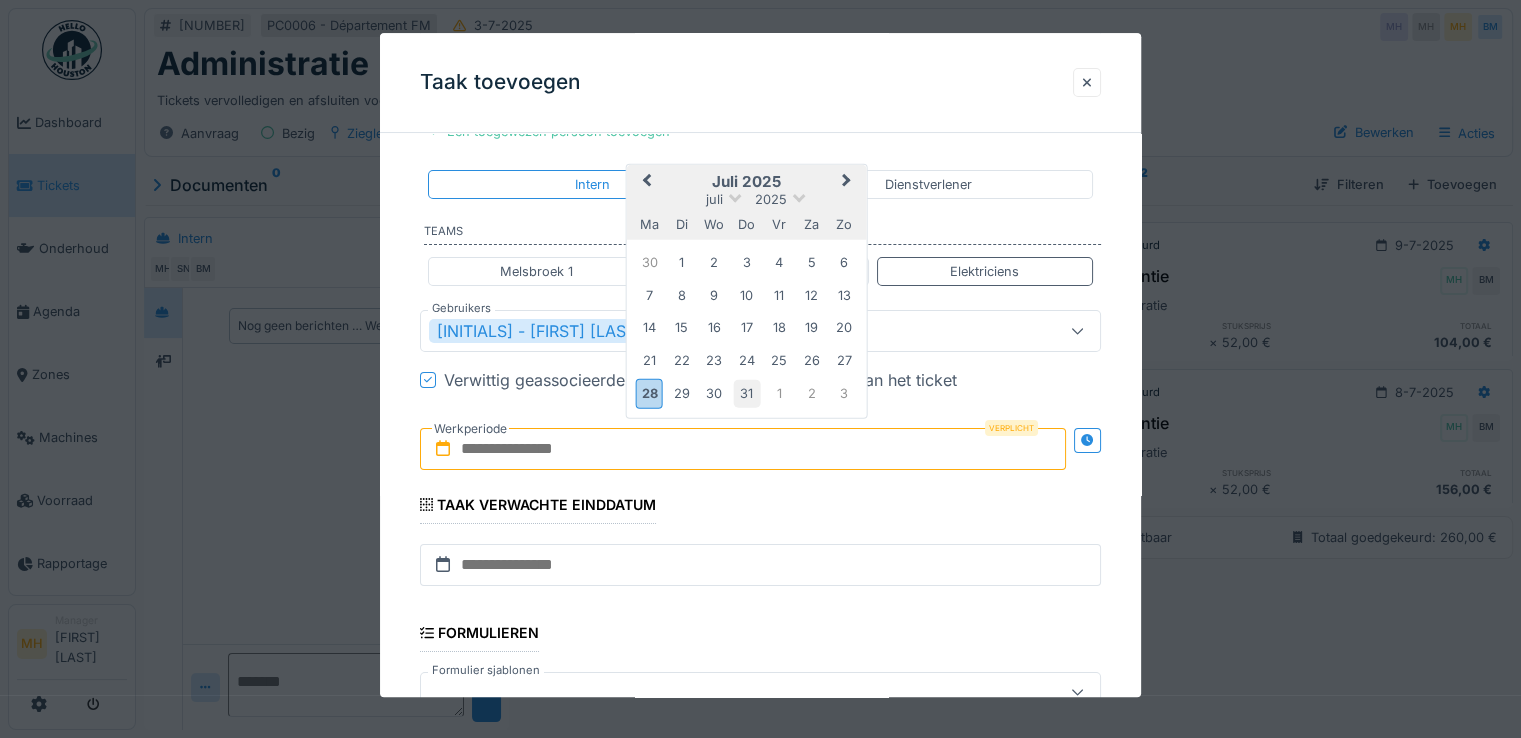 click on "31" at bounding box center [746, 393] 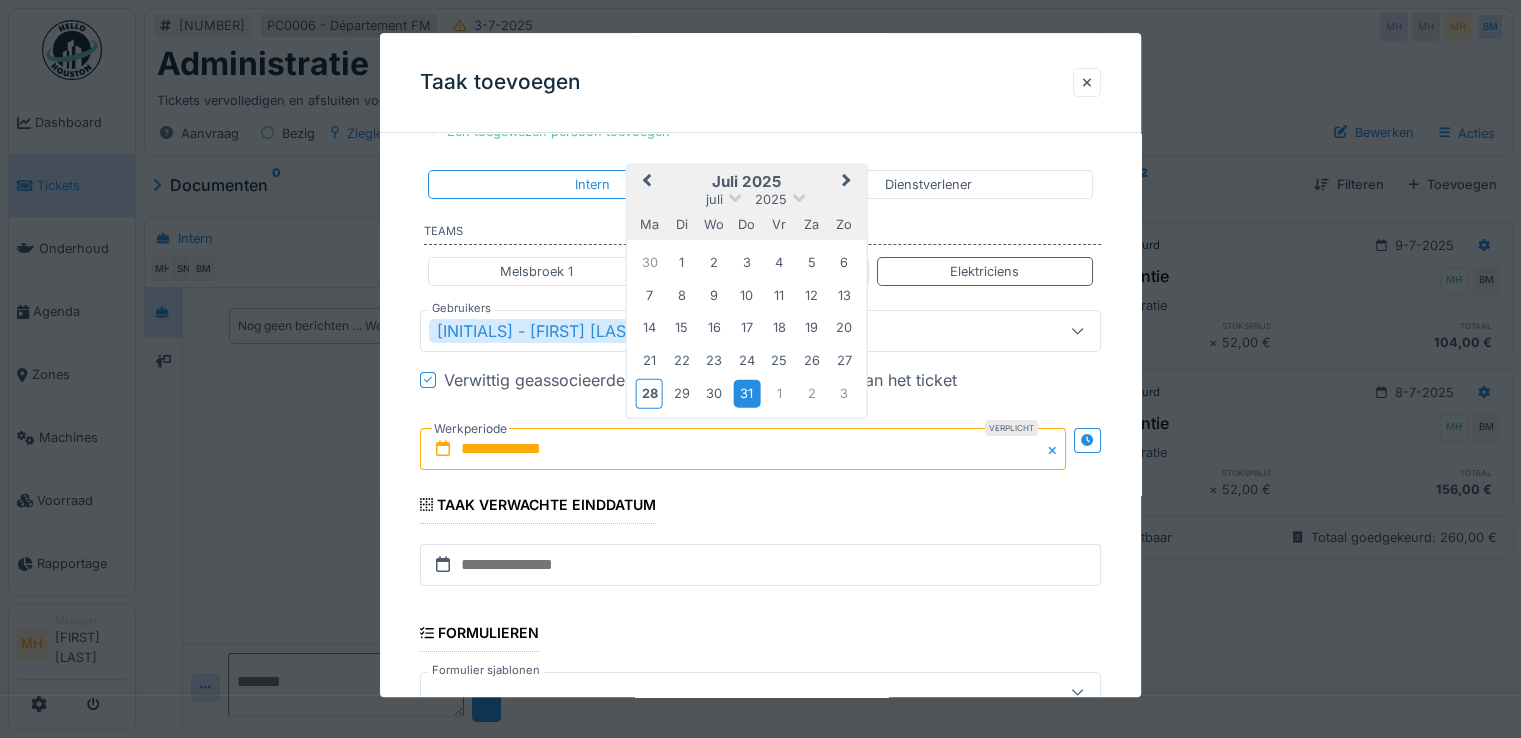 click on "31" at bounding box center [746, 393] 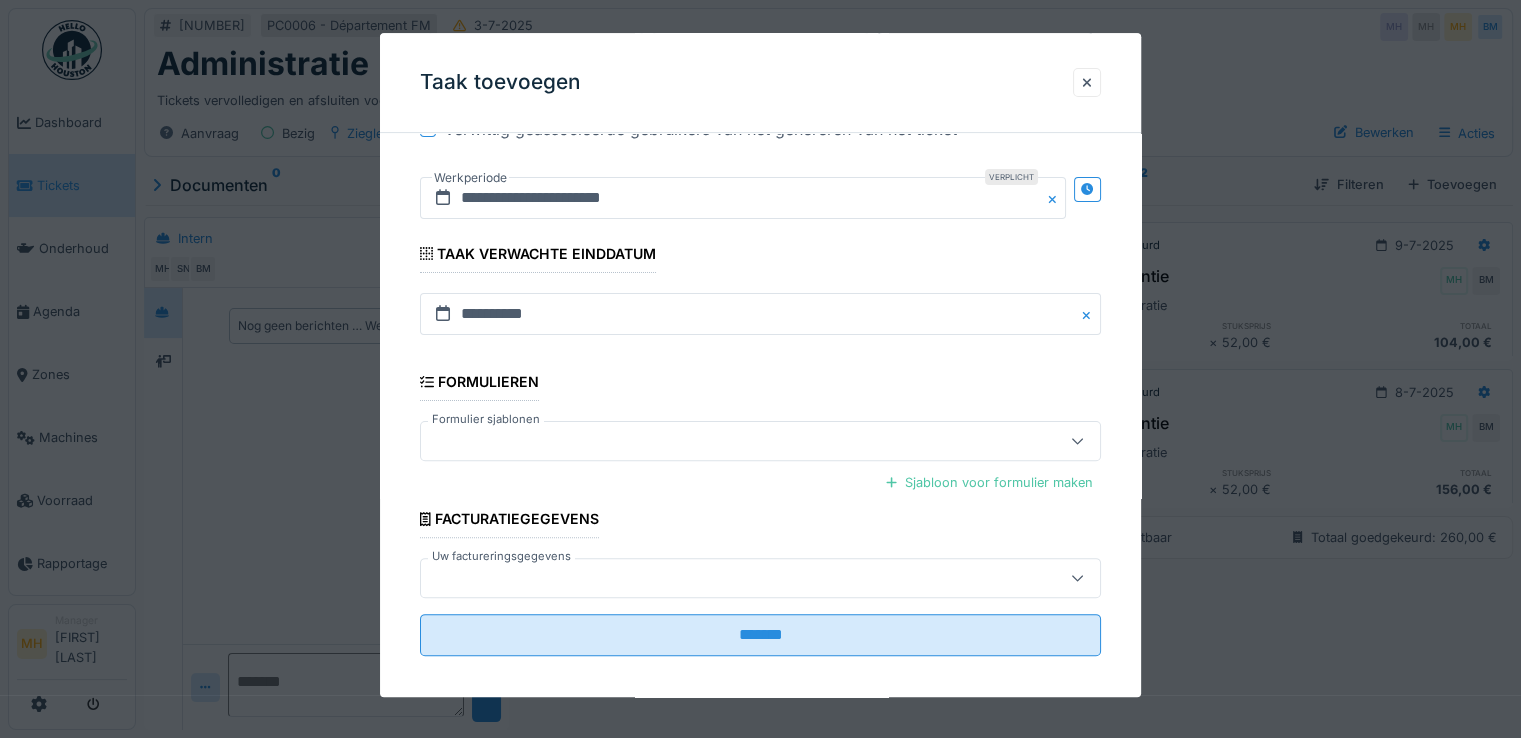scroll, scrollTop: 561, scrollLeft: 0, axis: vertical 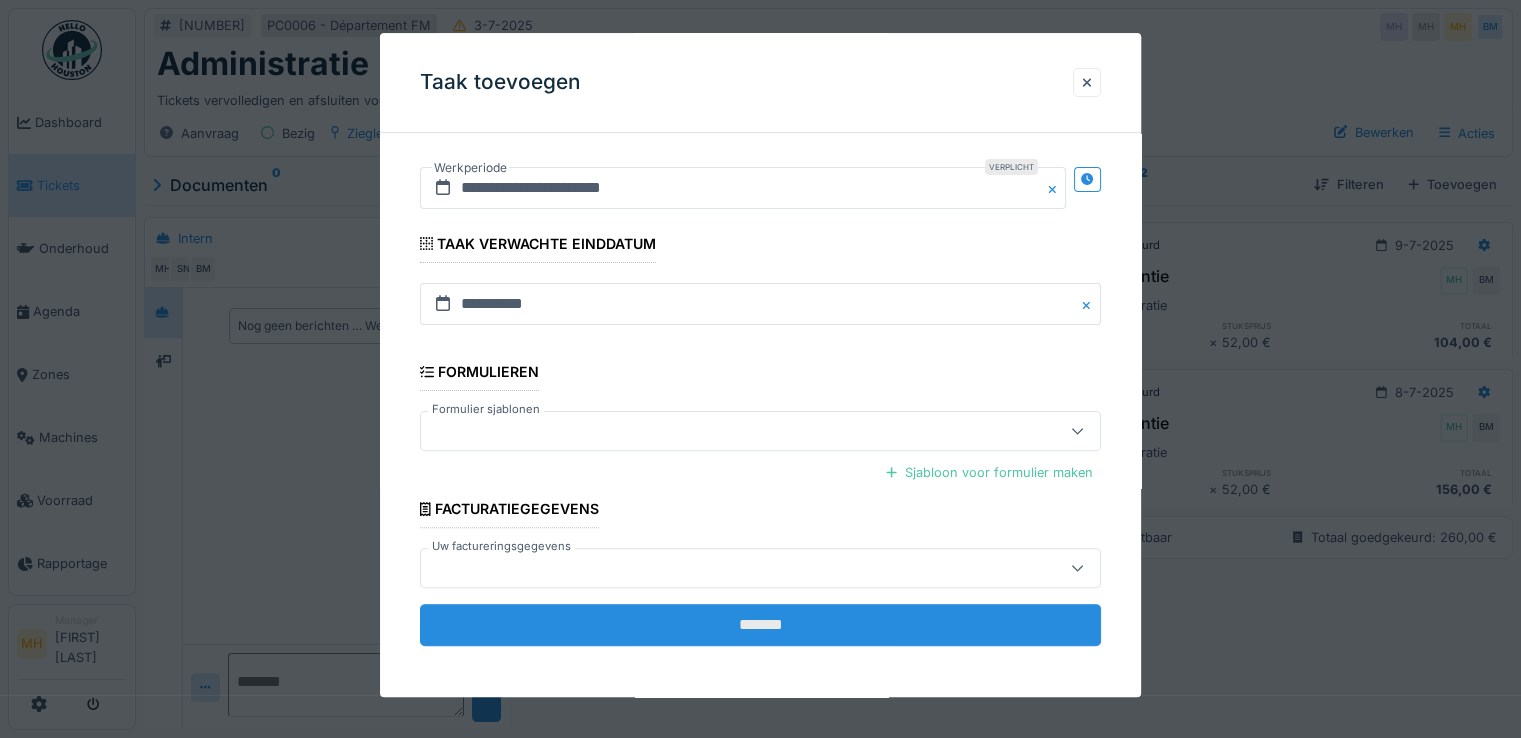 click on "*******" at bounding box center (760, 625) 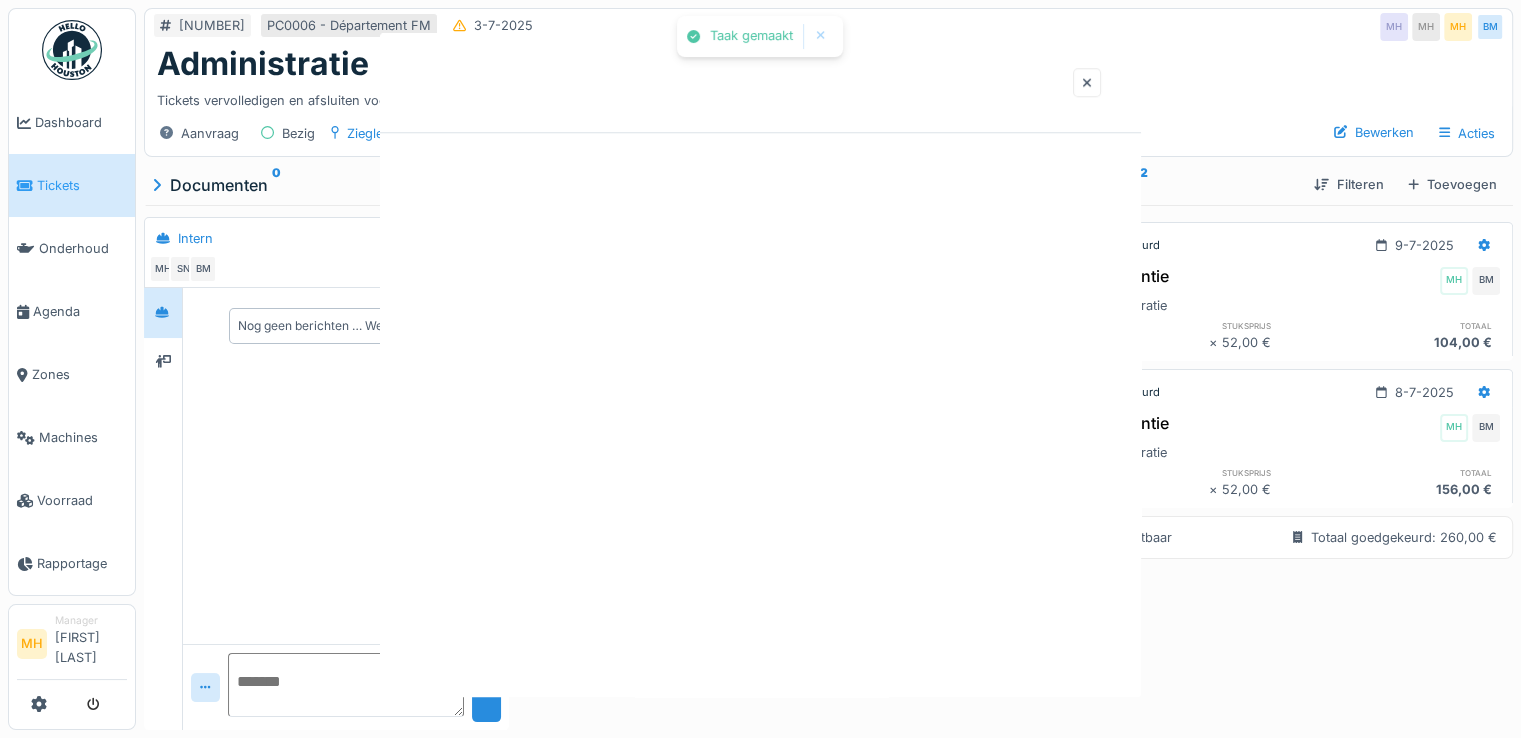 scroll, scrollTop: 0, scrollLeft: 0, axis: both 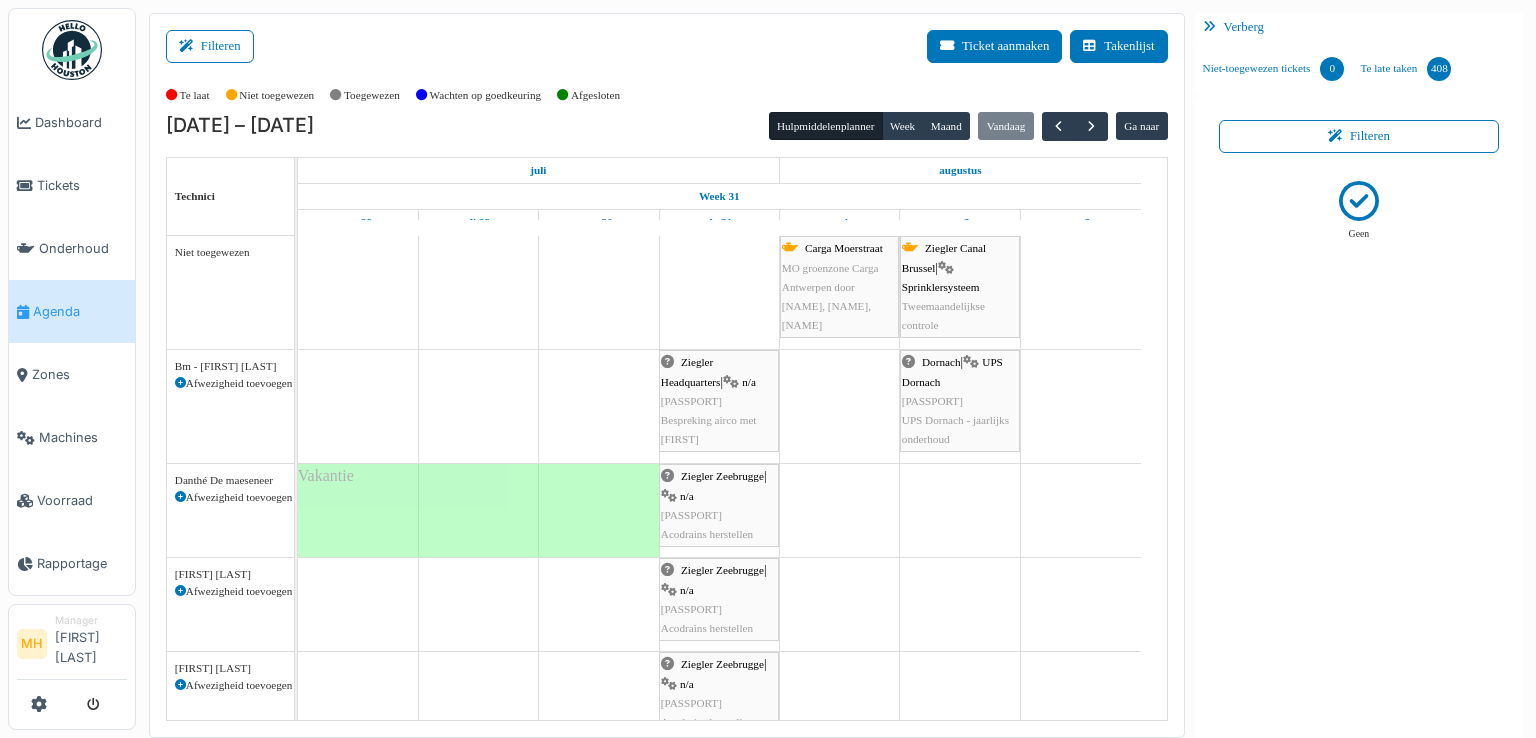 click on "[NUMBER]/[MONTH]/[YEAR]/[NUMBER]" at bounding box center [691, 401] 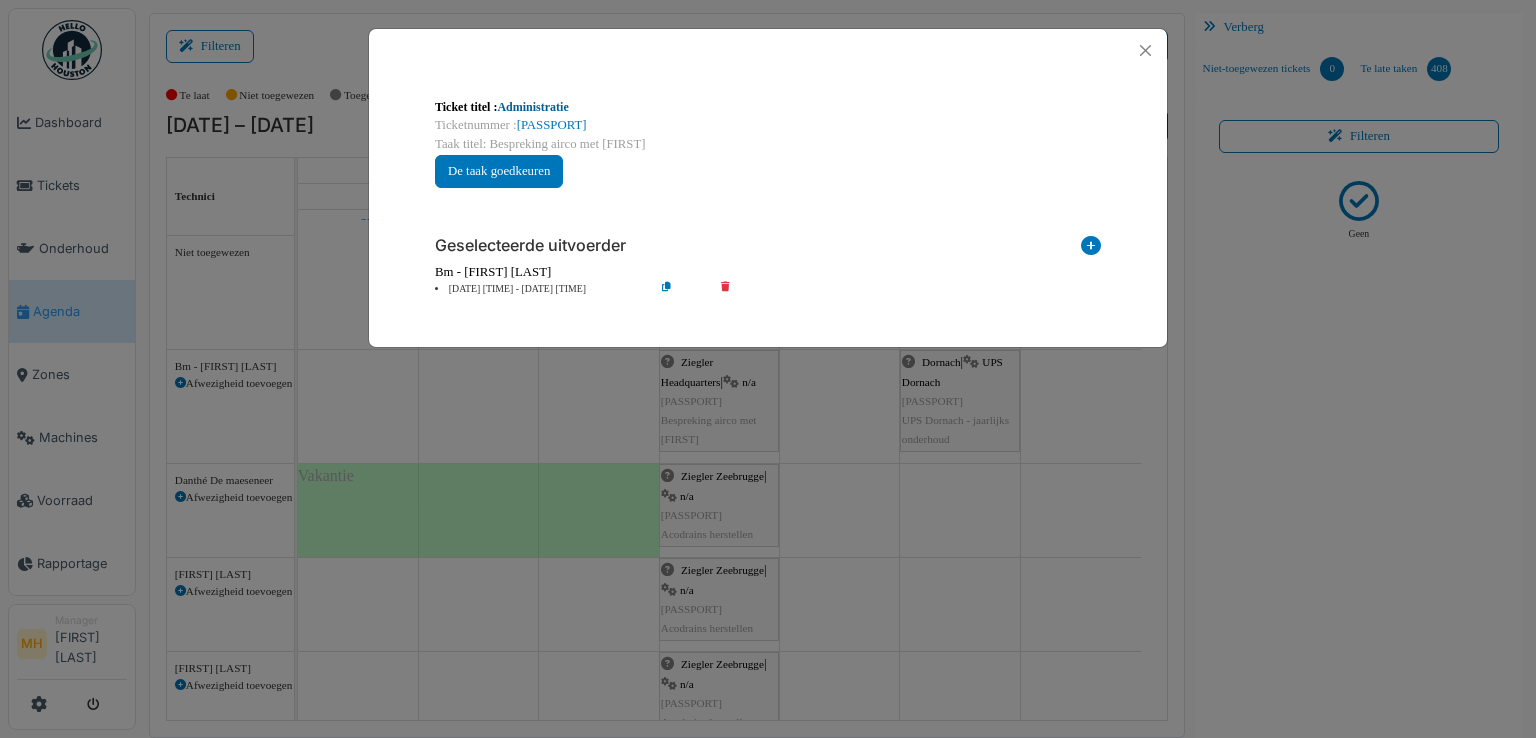 click on "Administratie" at bounding box center [532, 107] 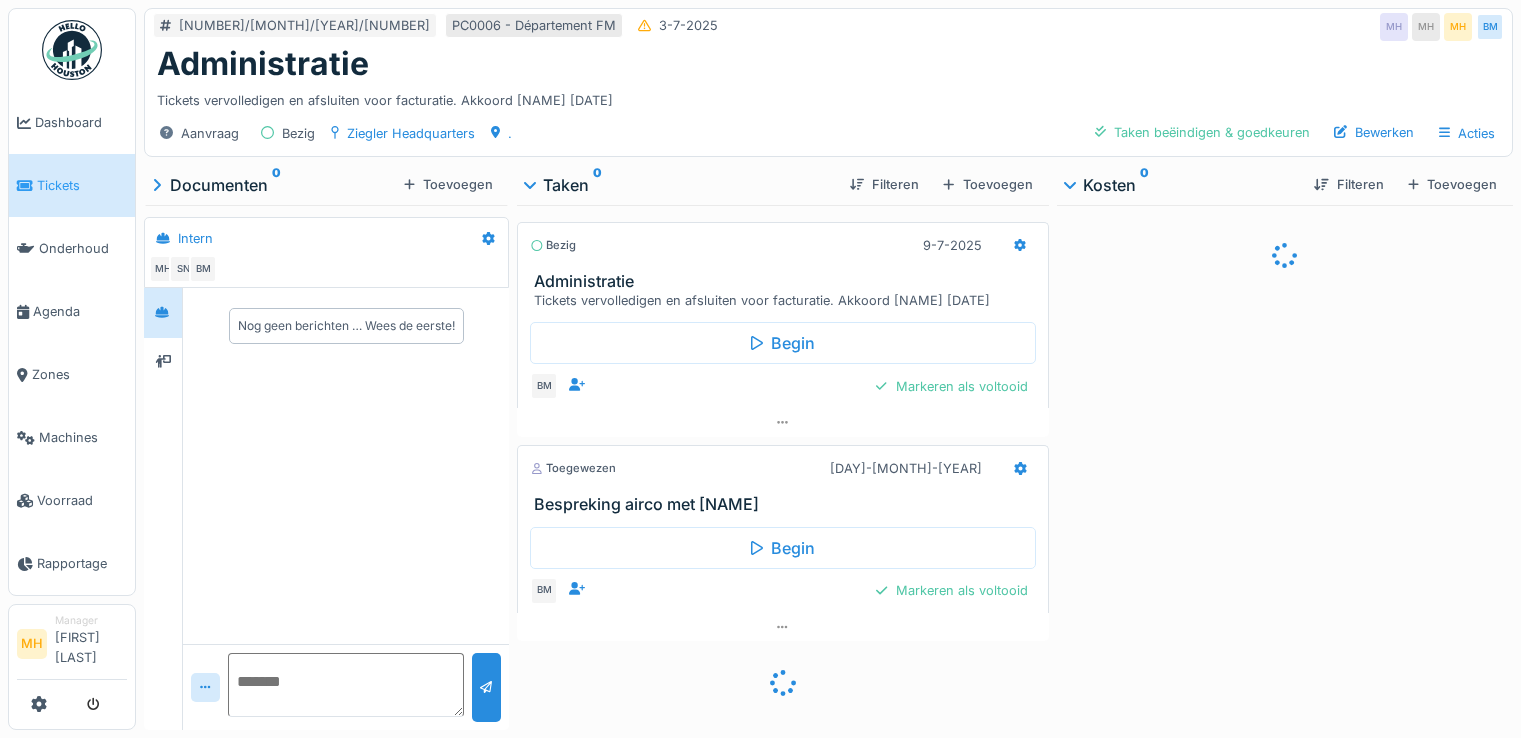 scroll, scrollTop: 0, scrollLeft: 0, axis: both 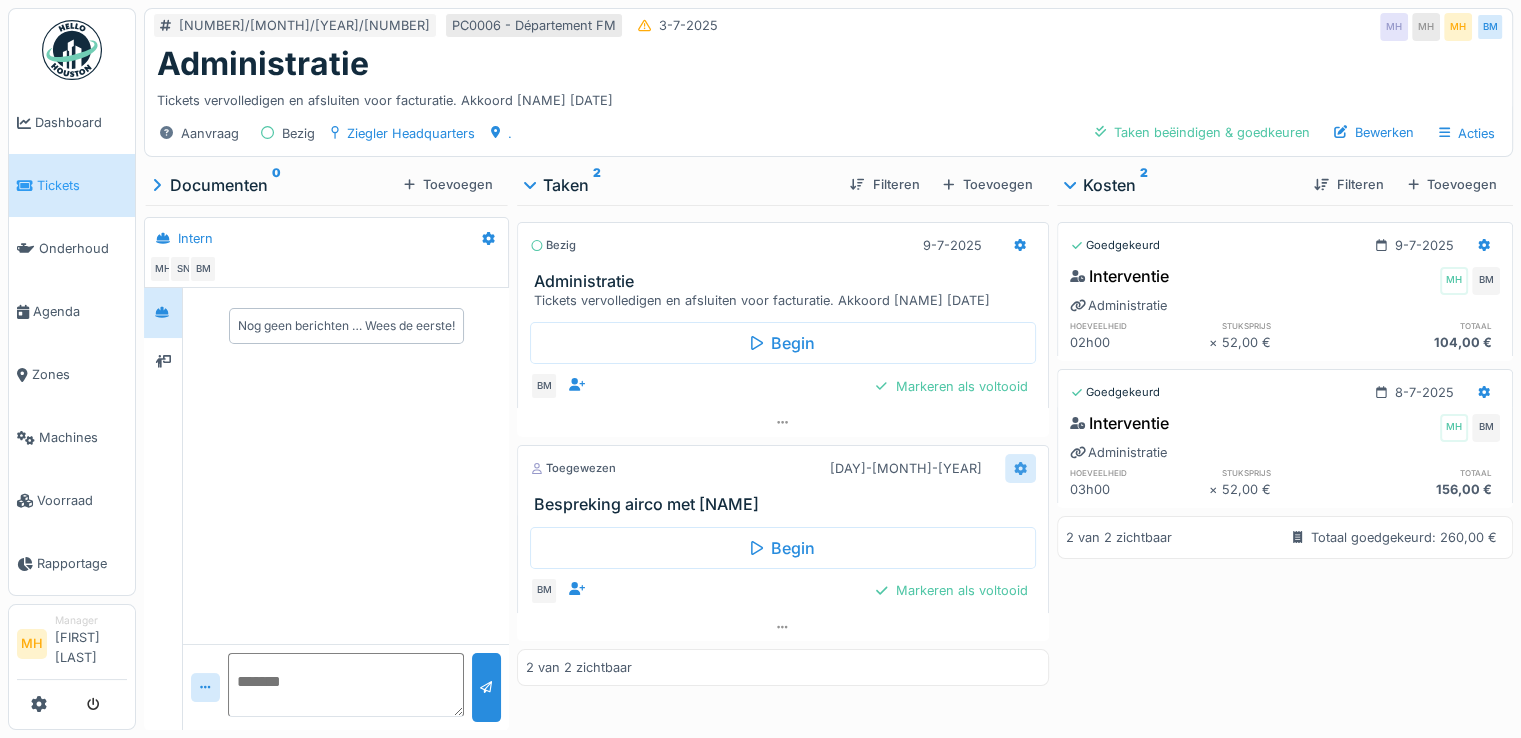 click 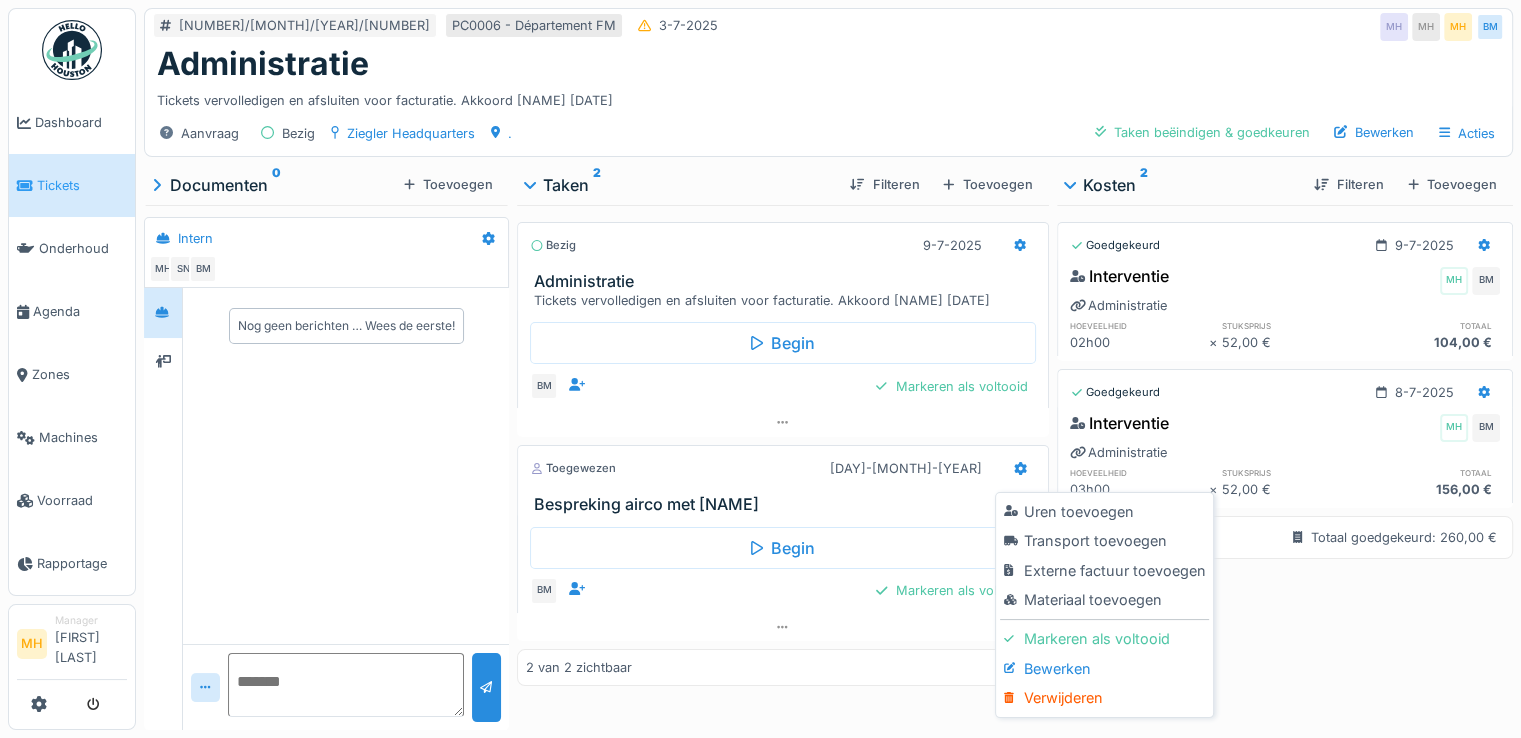 click on "Bewerken" at bounding box center (1104, 669) 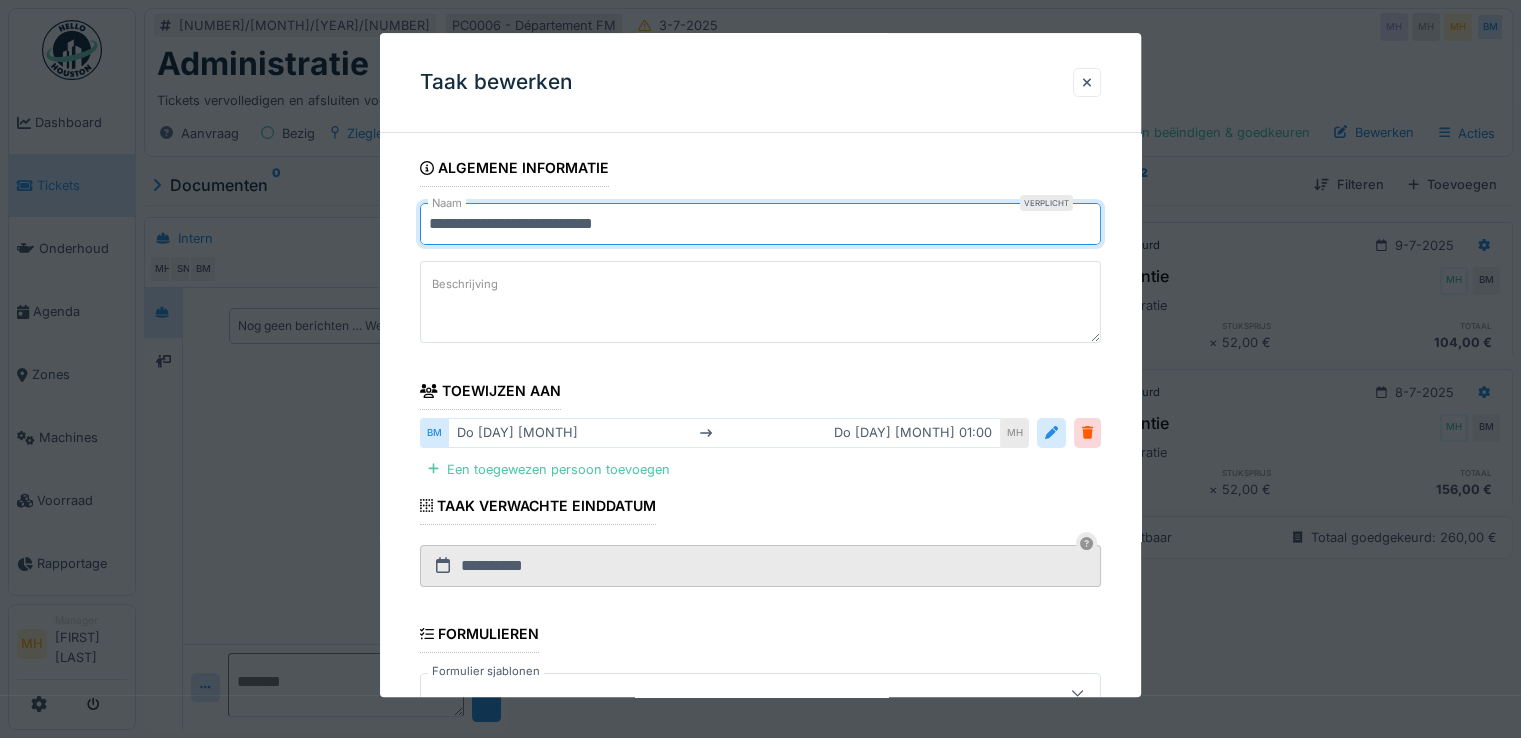 drag, startPoint x: 430, startPoint y: 220, endPoint x: 744, endPoint y: 238, distance: 314.5155 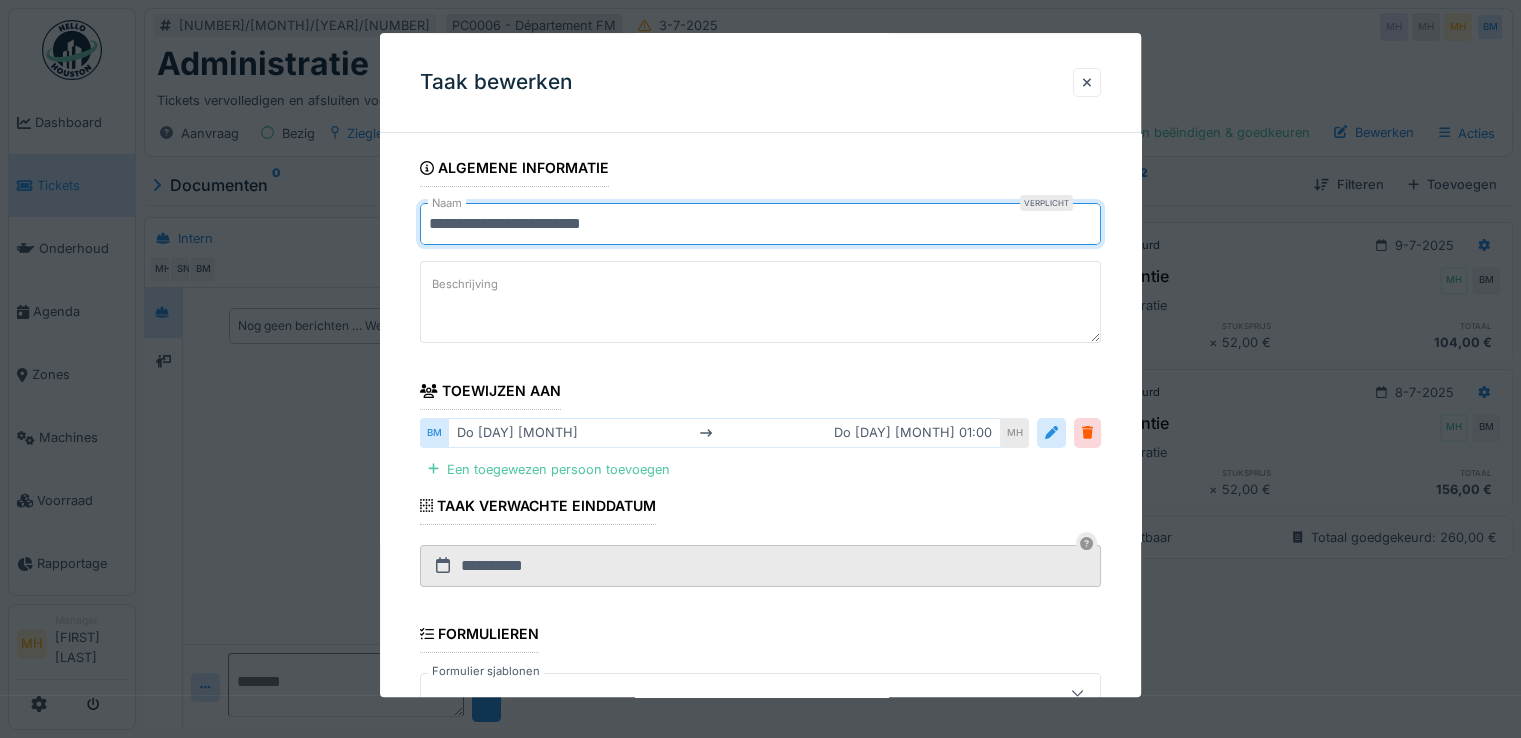 type on "**********" 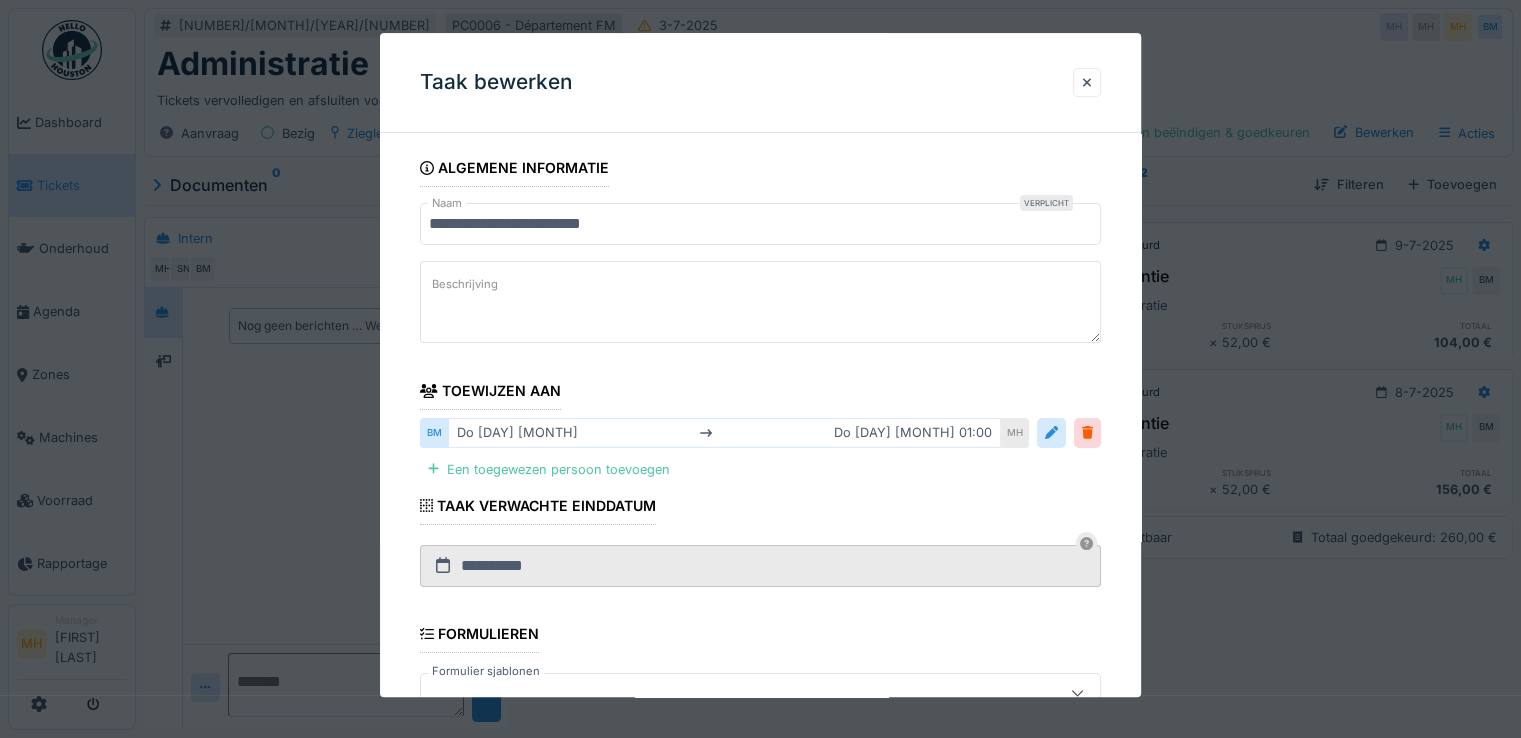 scroll, scrollTop: 100, scrollLeft: 0, axis: vertical 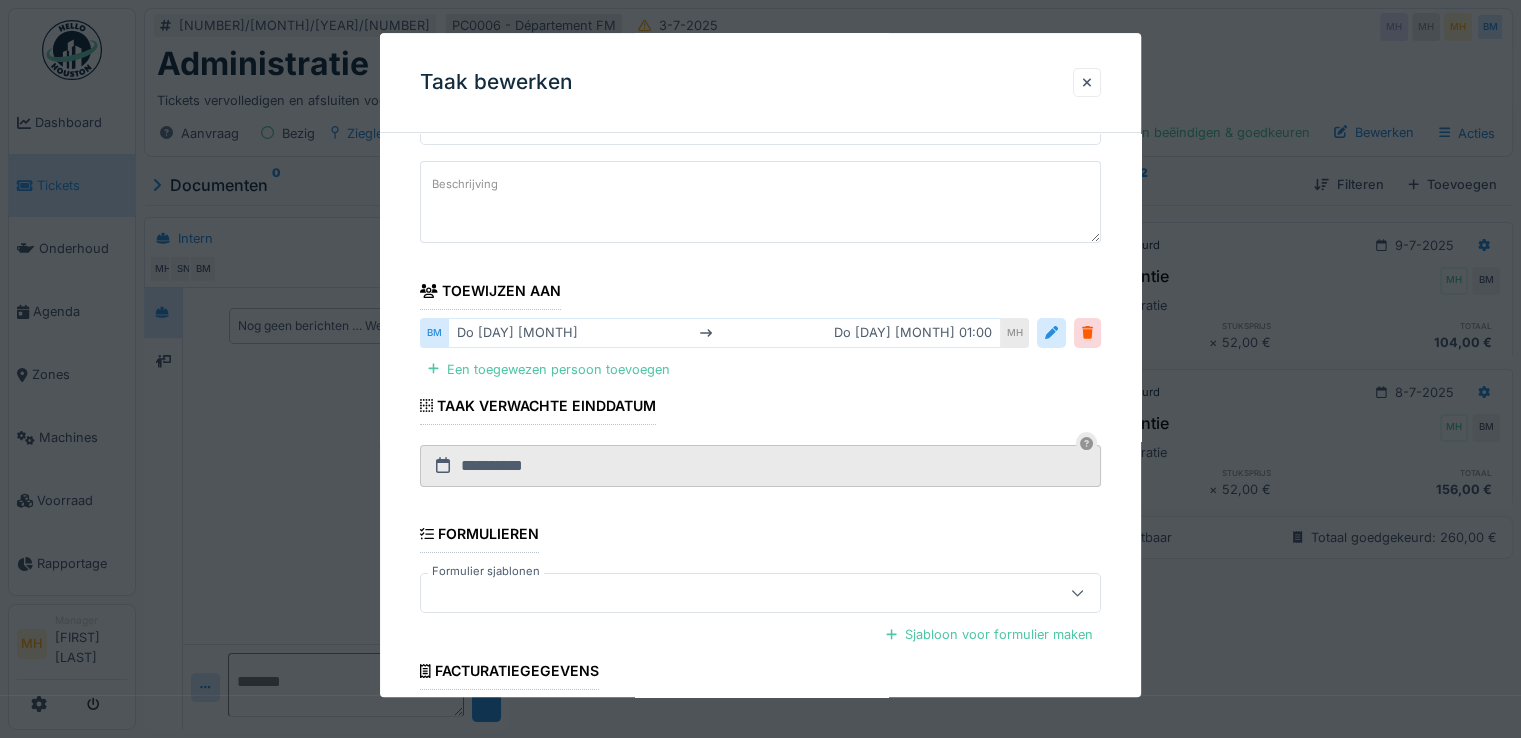 click on "do [DAY] [MONTH]   do [DAY] [MONTH]   [TIME]" at bounding box center [724, 333] 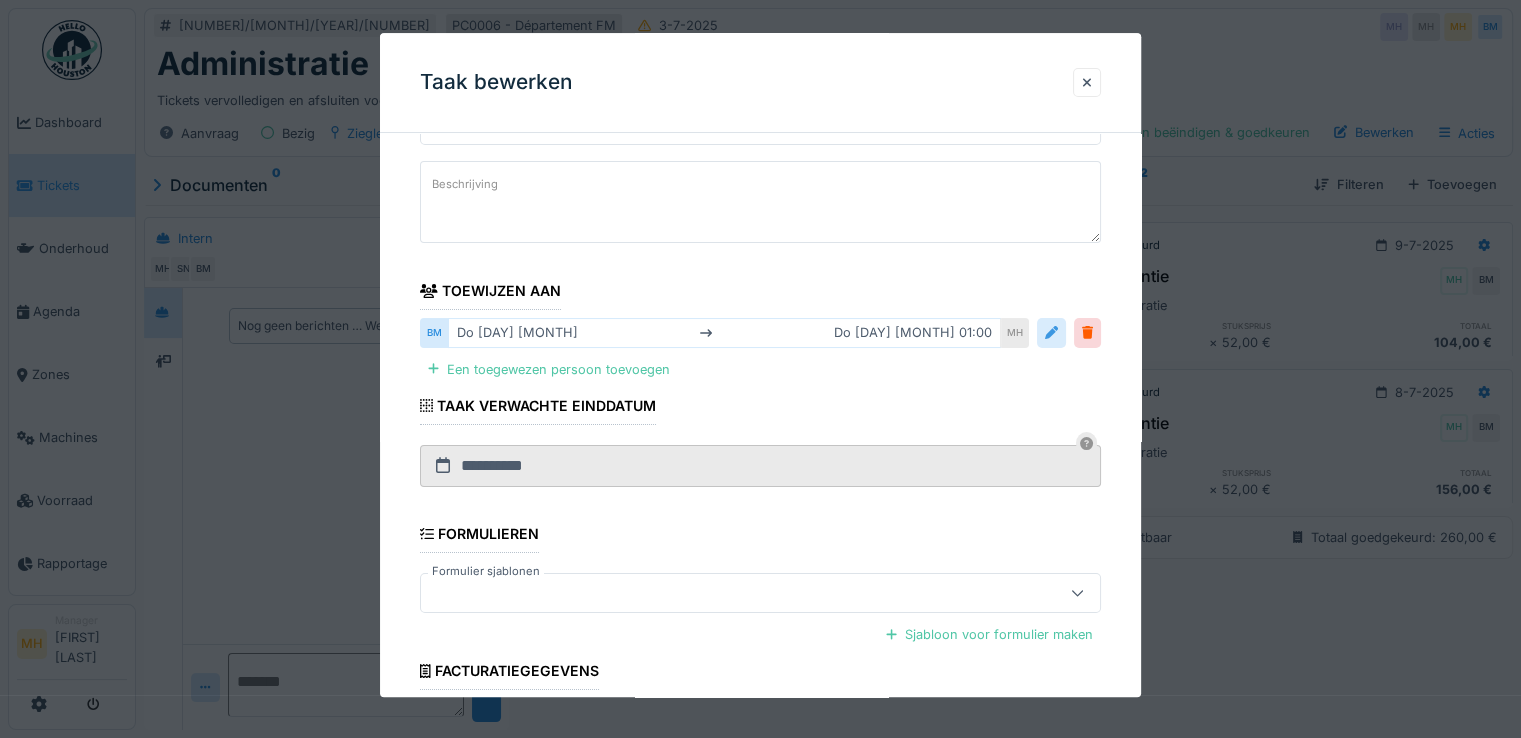 click at bounding box center [1051, 333] 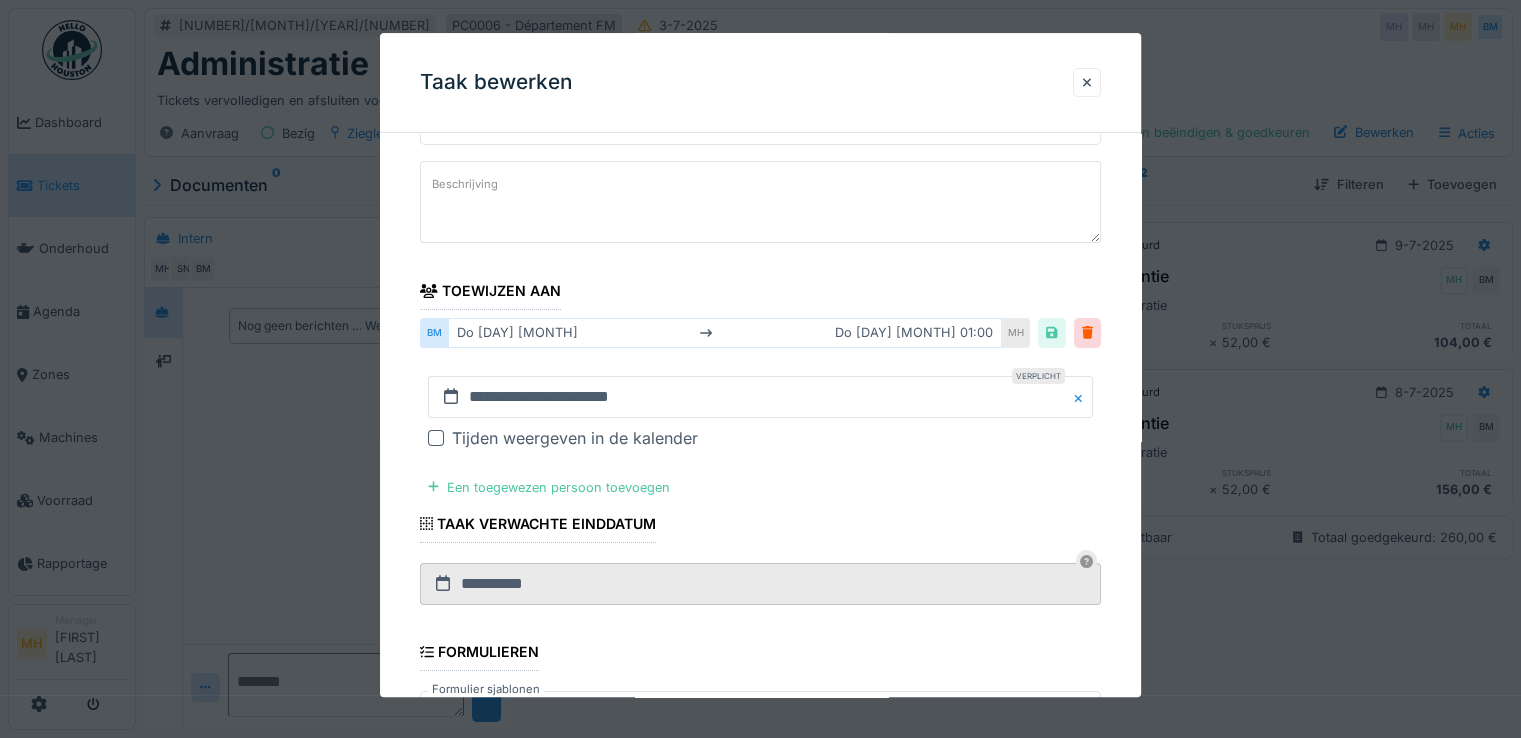 click at bounding box center [436, 438] 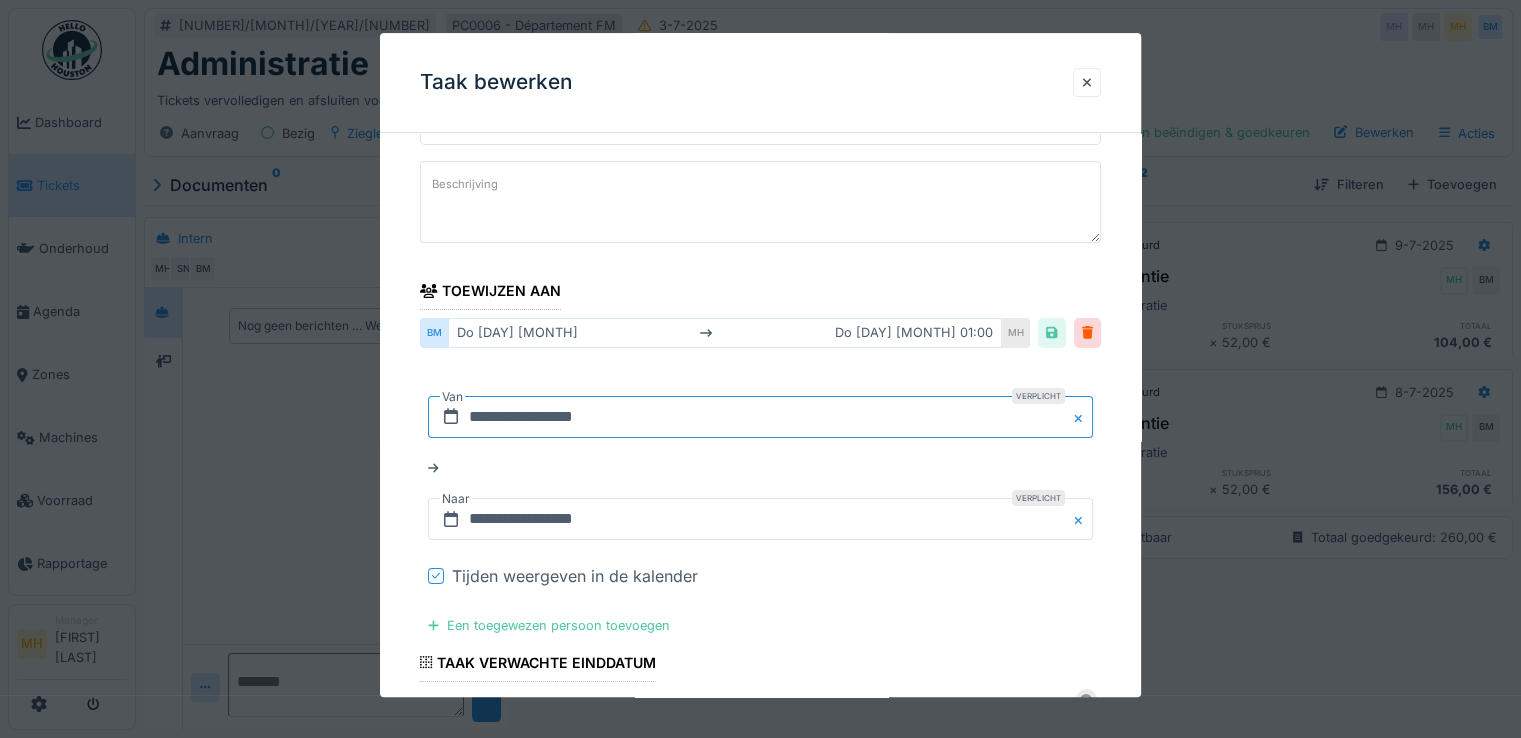 click on "**********" at bounding box center [760, 417] 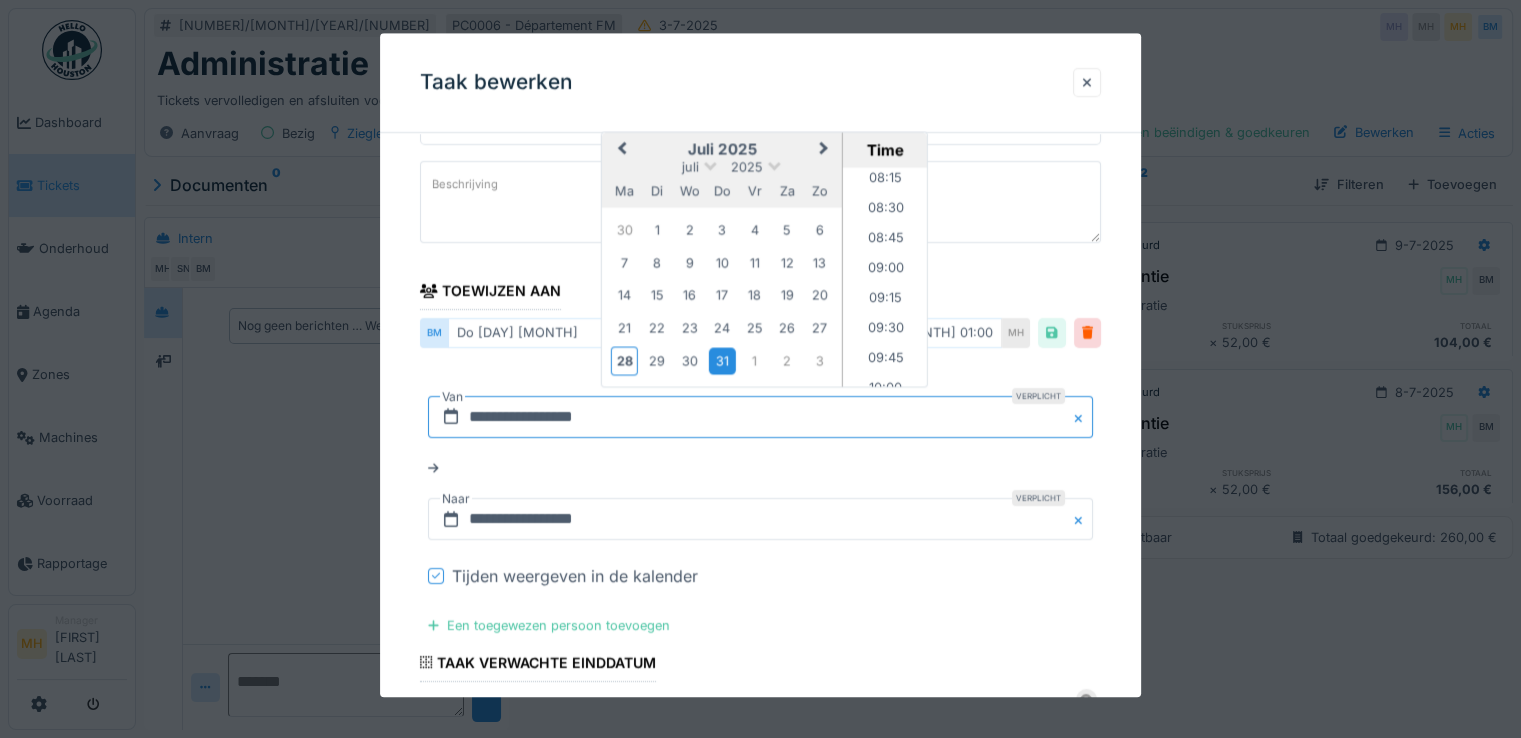 scroll, scrollTop: 1100, scrollLeft: 0, axis: vertical 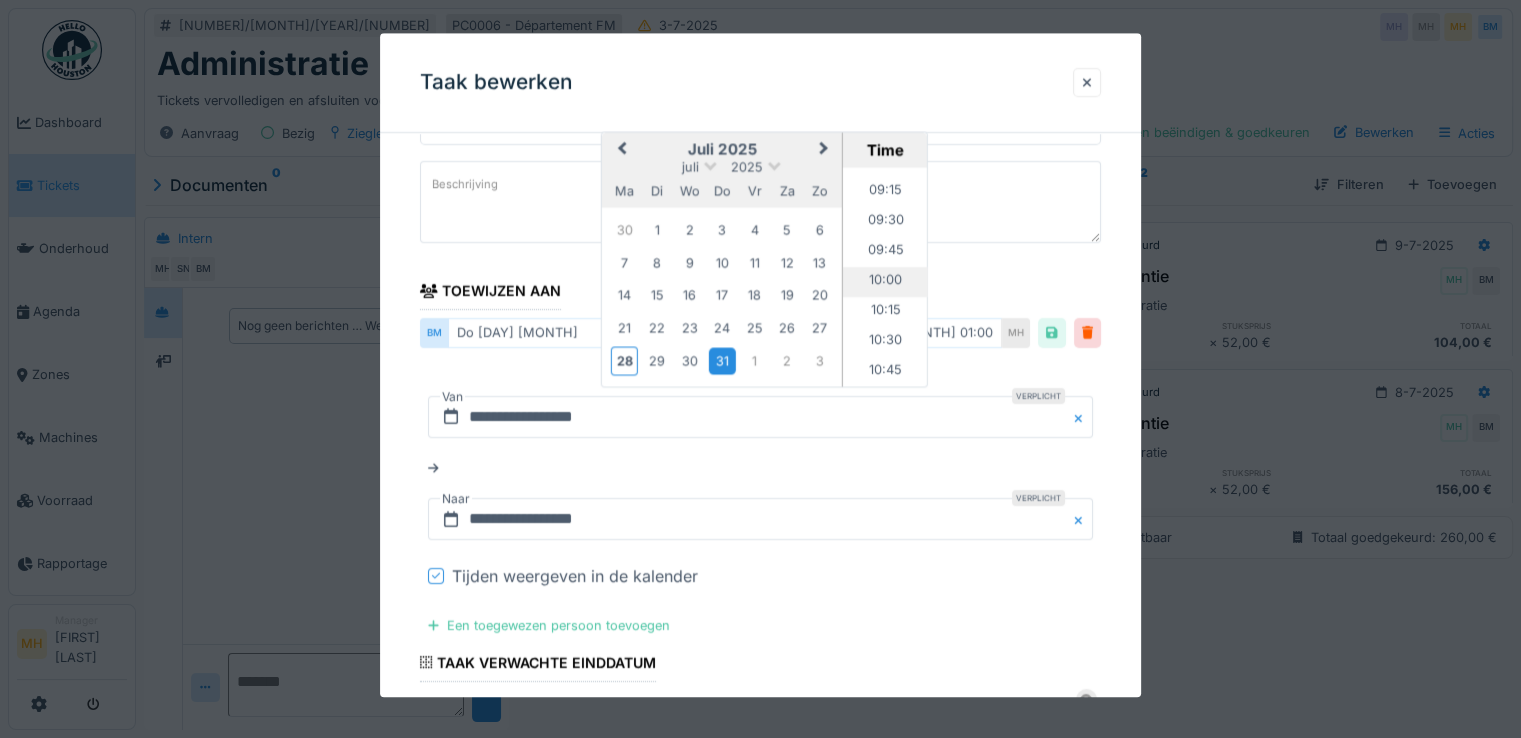 click on "10:00" at bounding box center (885, 282) 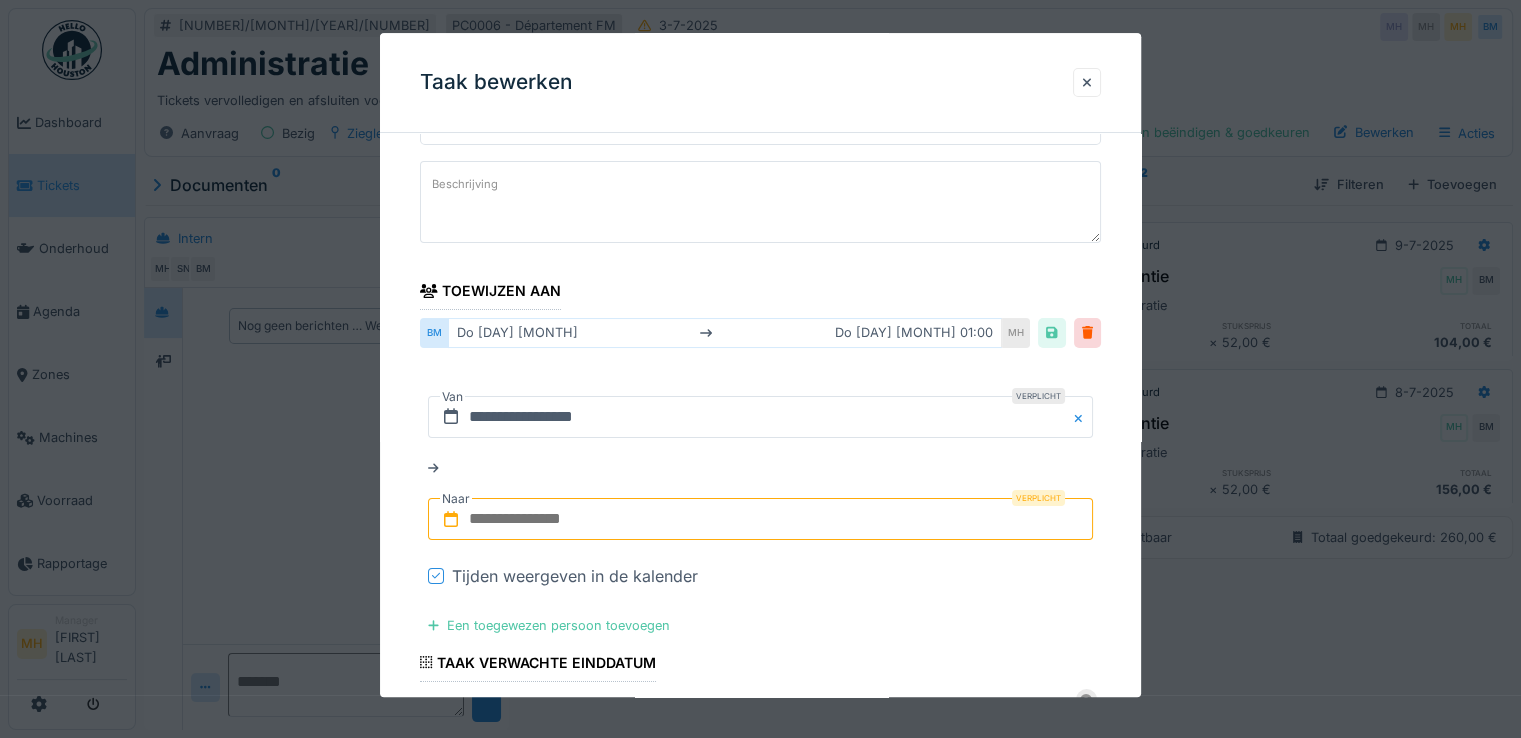 click at bounding box center [760, 520] 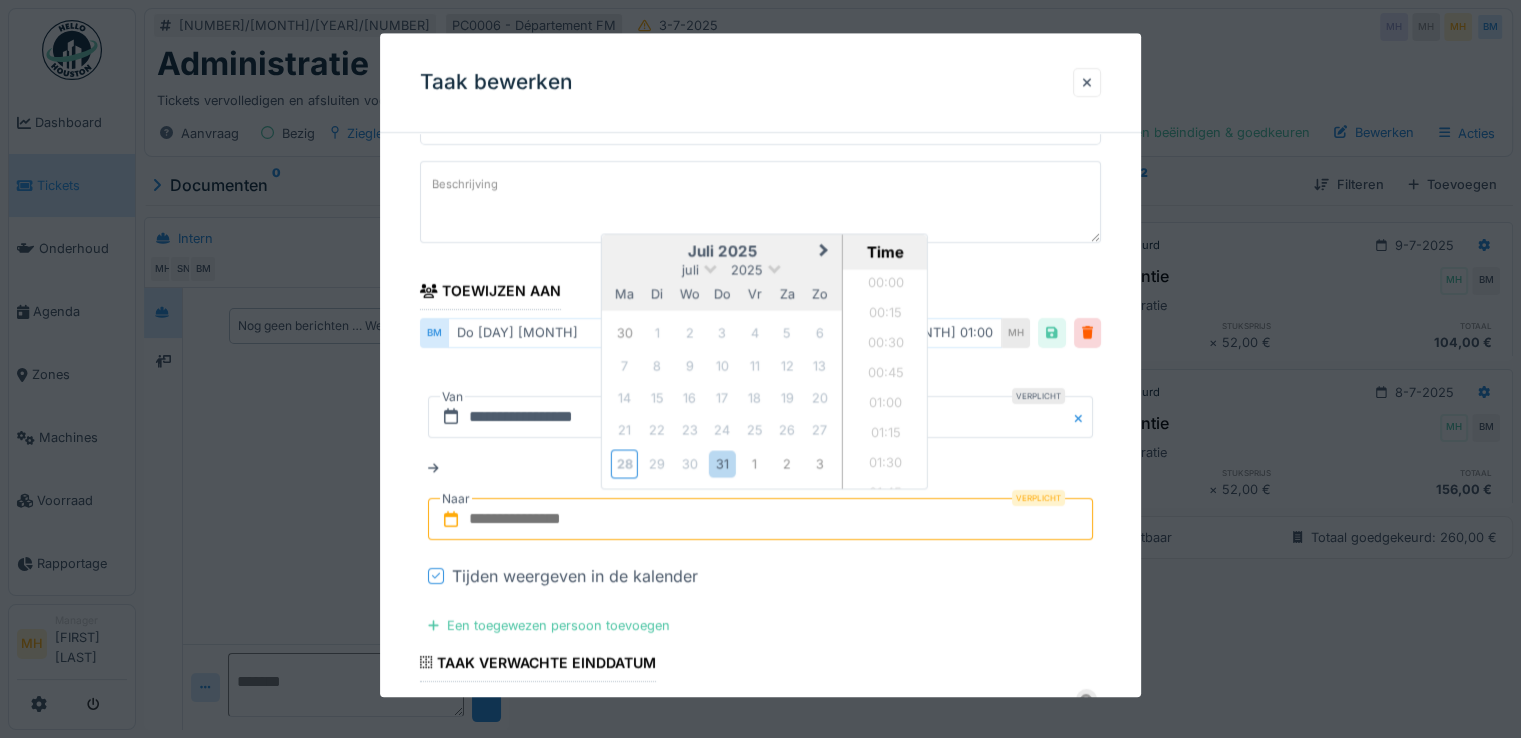 scroll, scrollTop: 985, scrollLeft: 0, axis: vertical 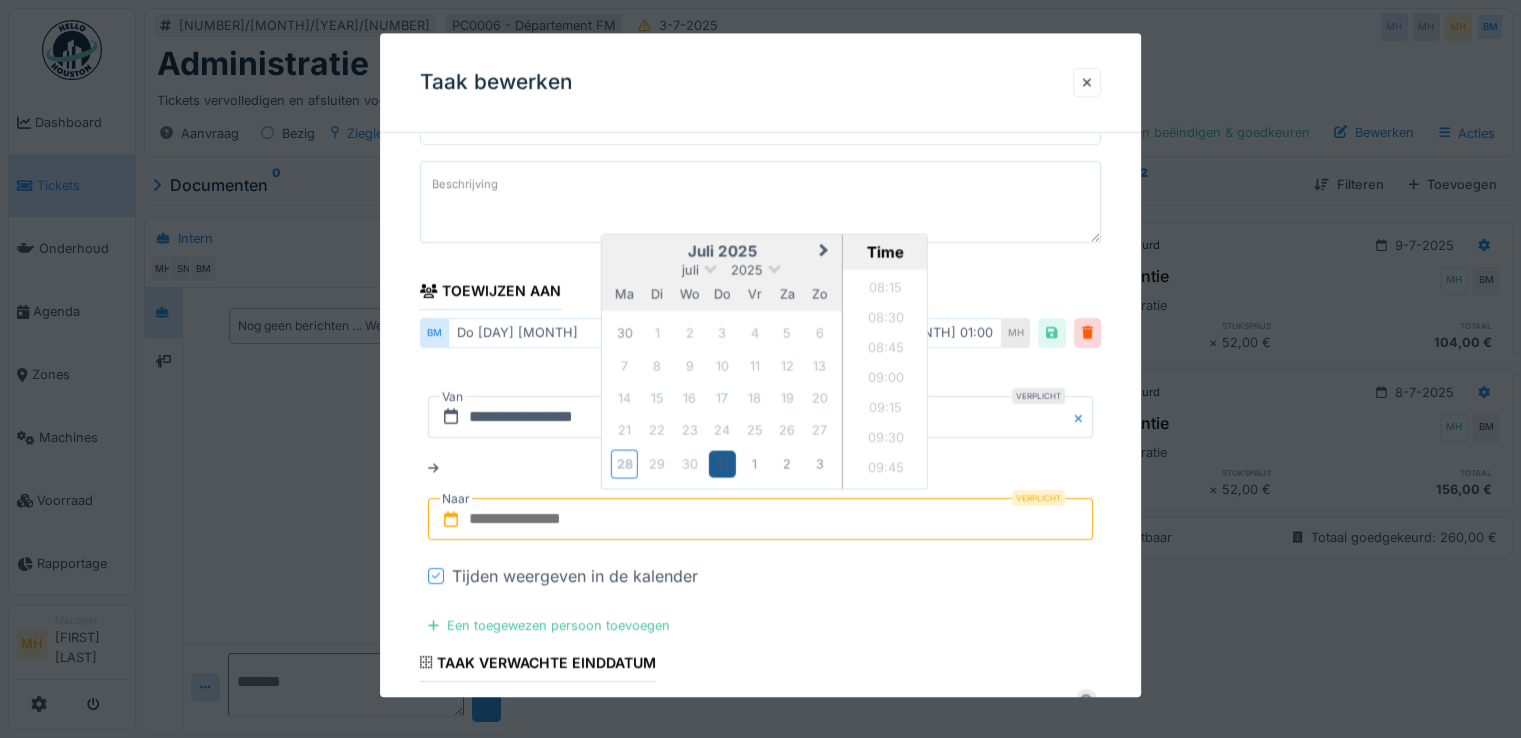 click on "31" at bounding box center [721, 464] 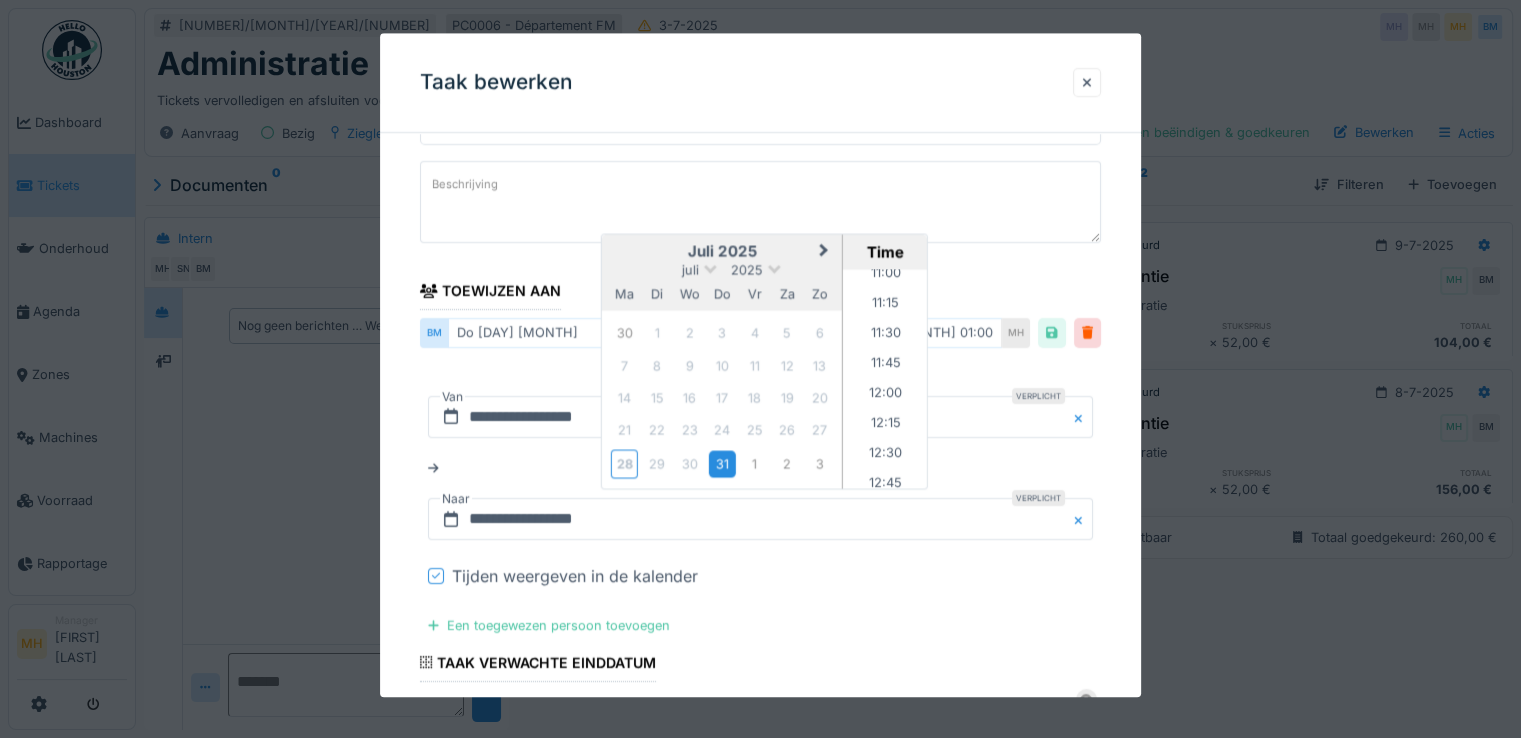 scroll, scrollTop: 1342, scrollLeft: 0, axis: vertical 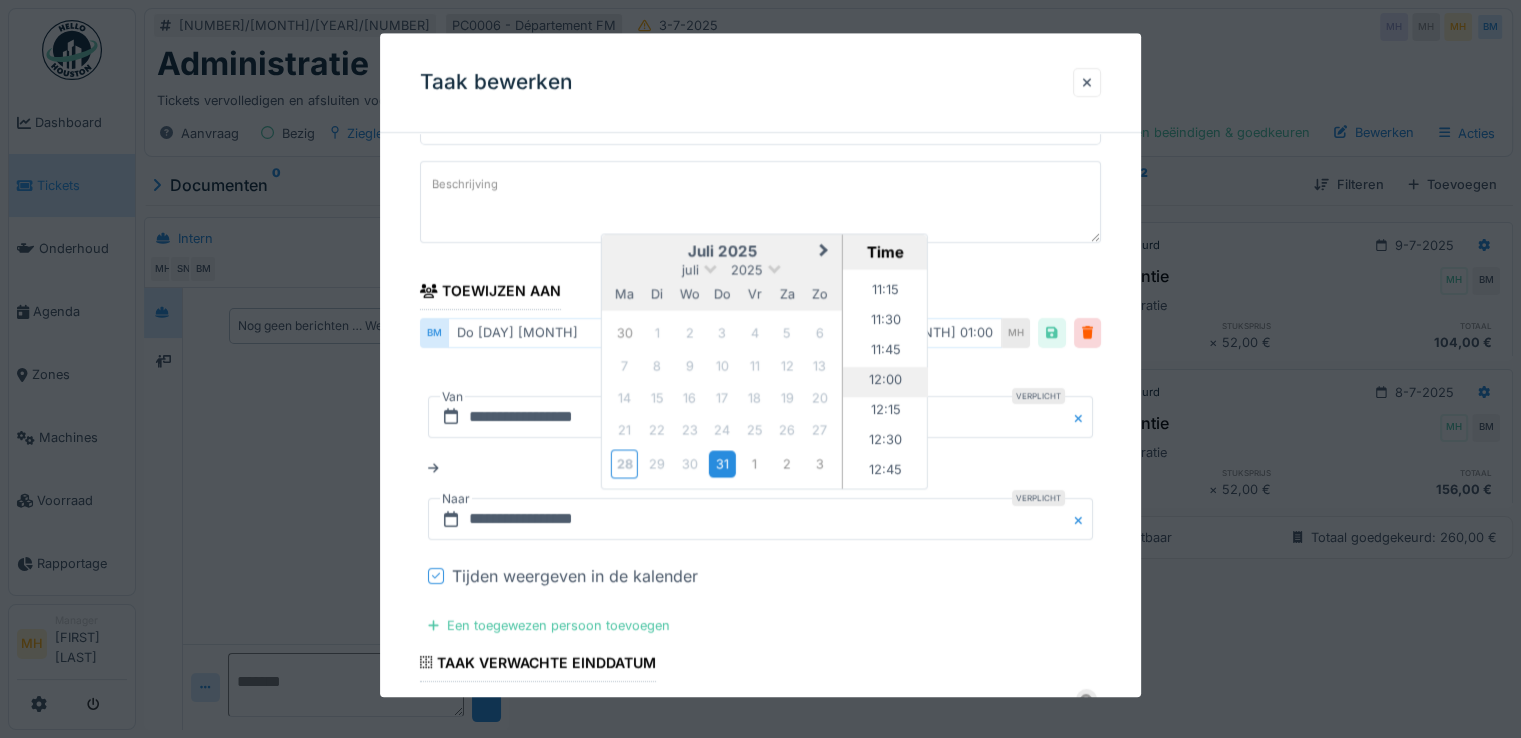 click on "12:00" at bounding box center (885, 383) 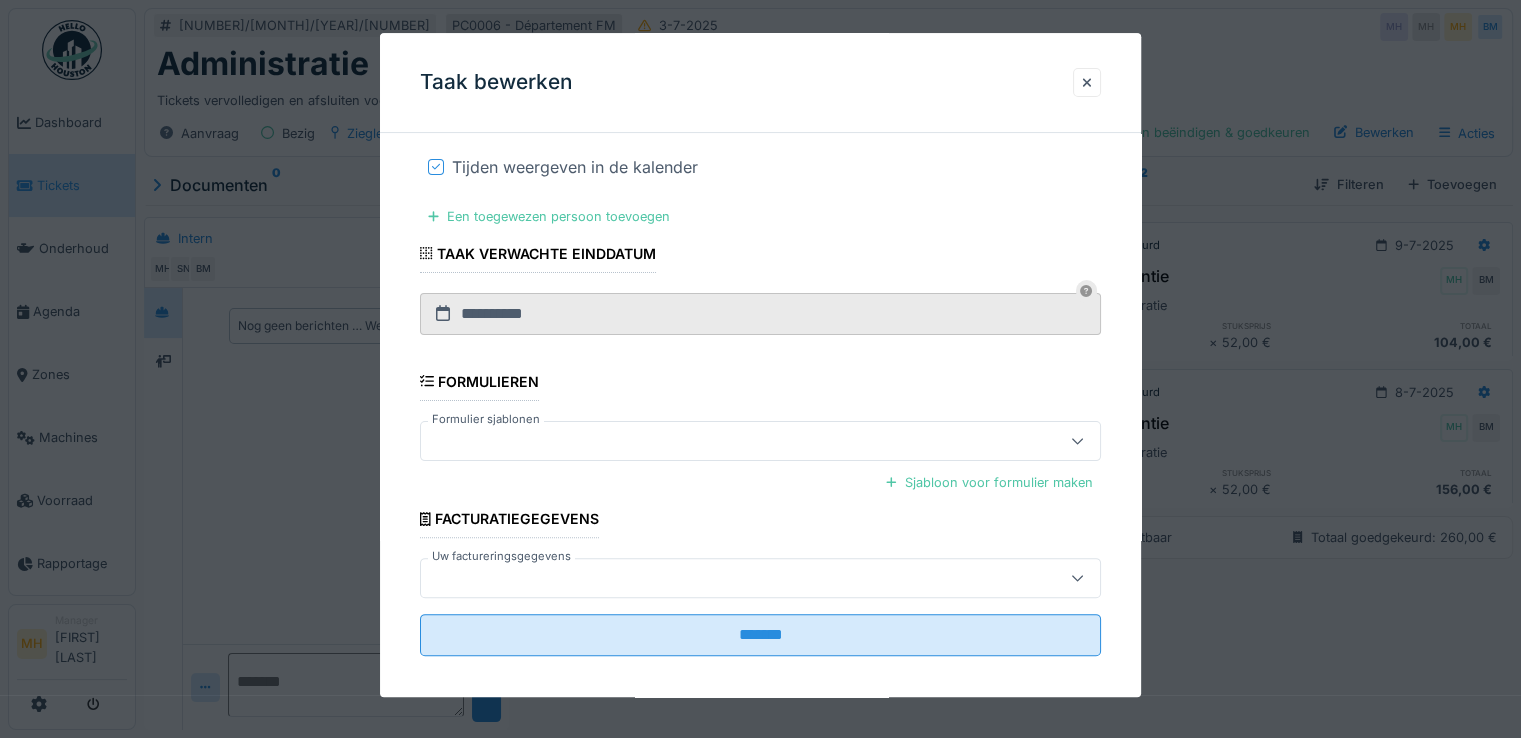 scroll, scrollTop: 520, scrollLeft: 0, axis: vertical 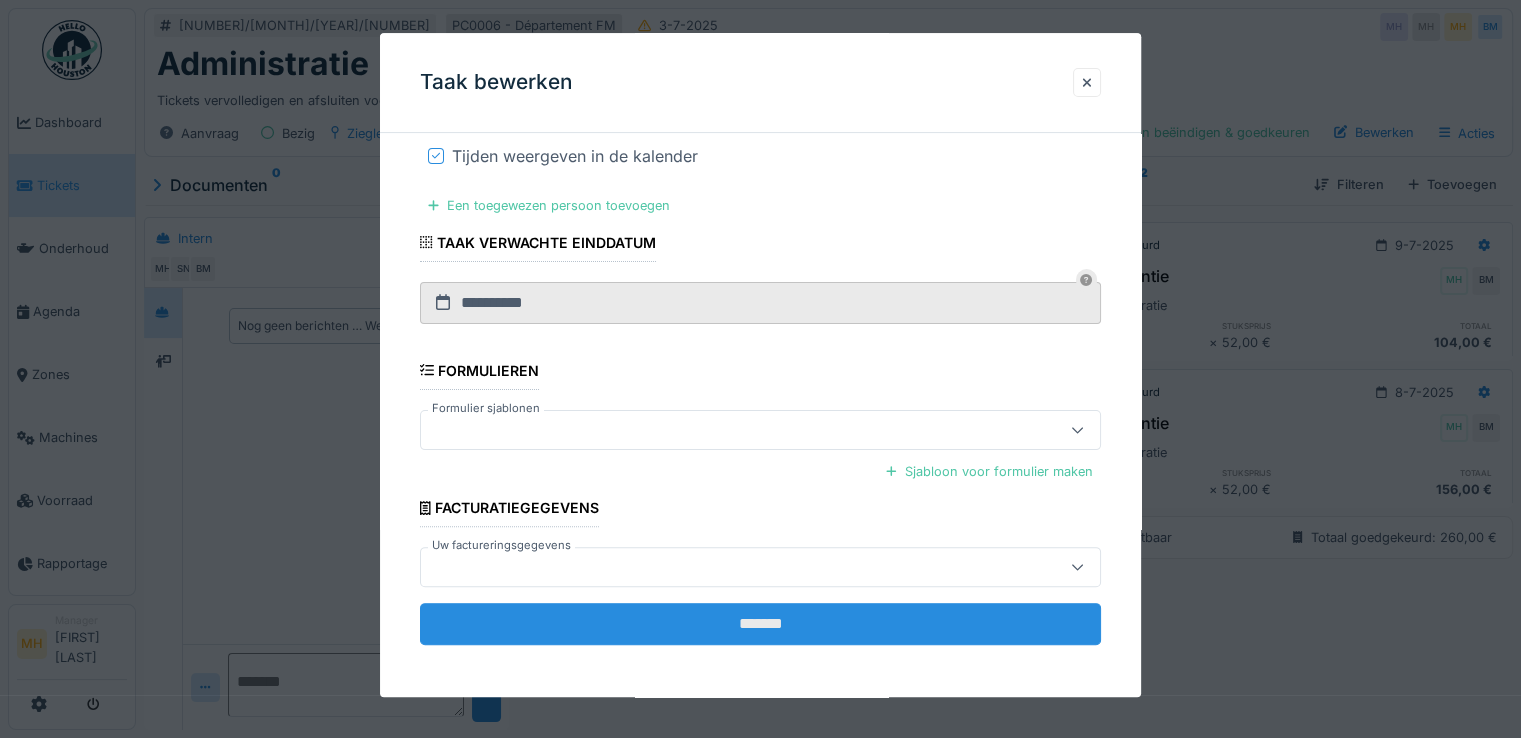 click on "*******" at bounding box center (760, 624) 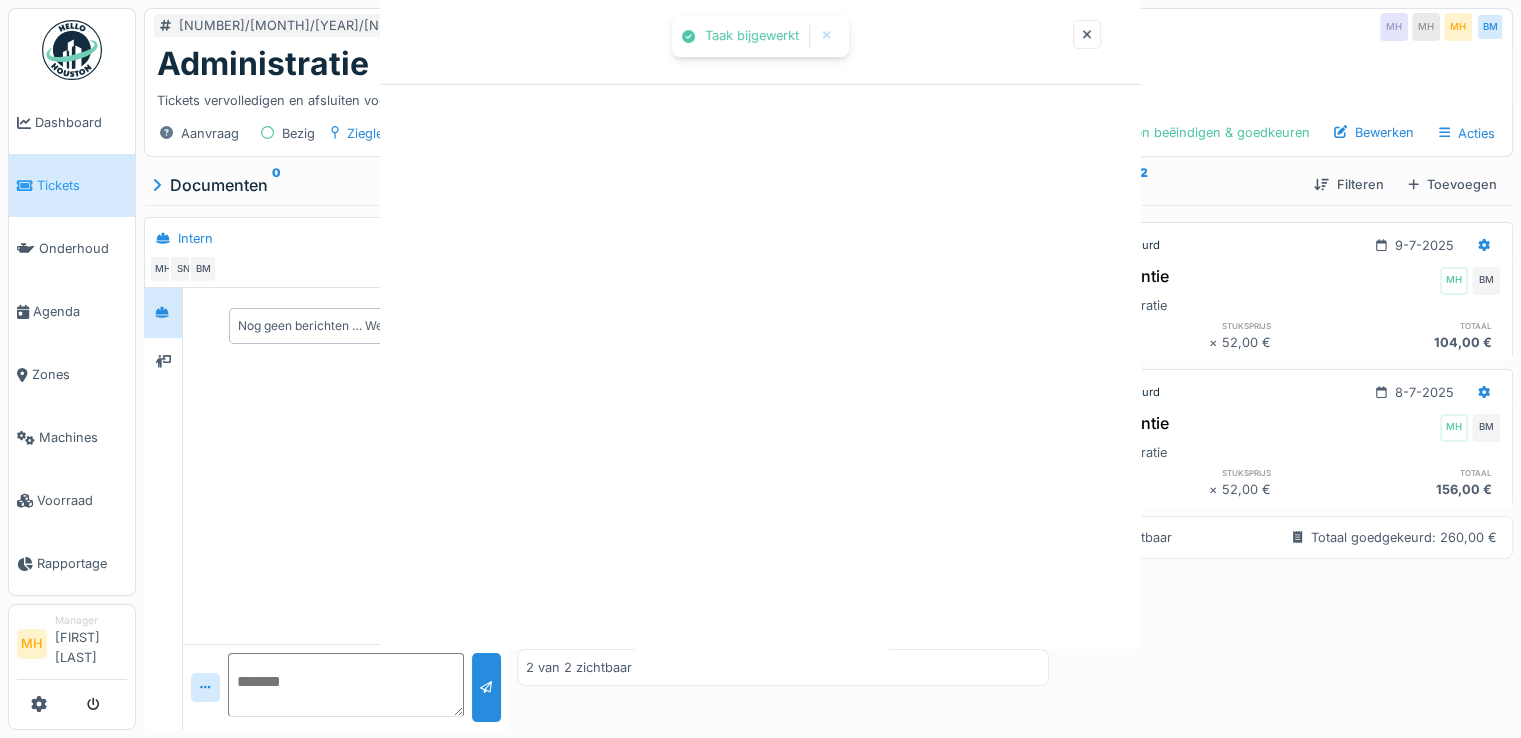 scroll, scrollTop: 0, scrollLeft: 0, axis: both 